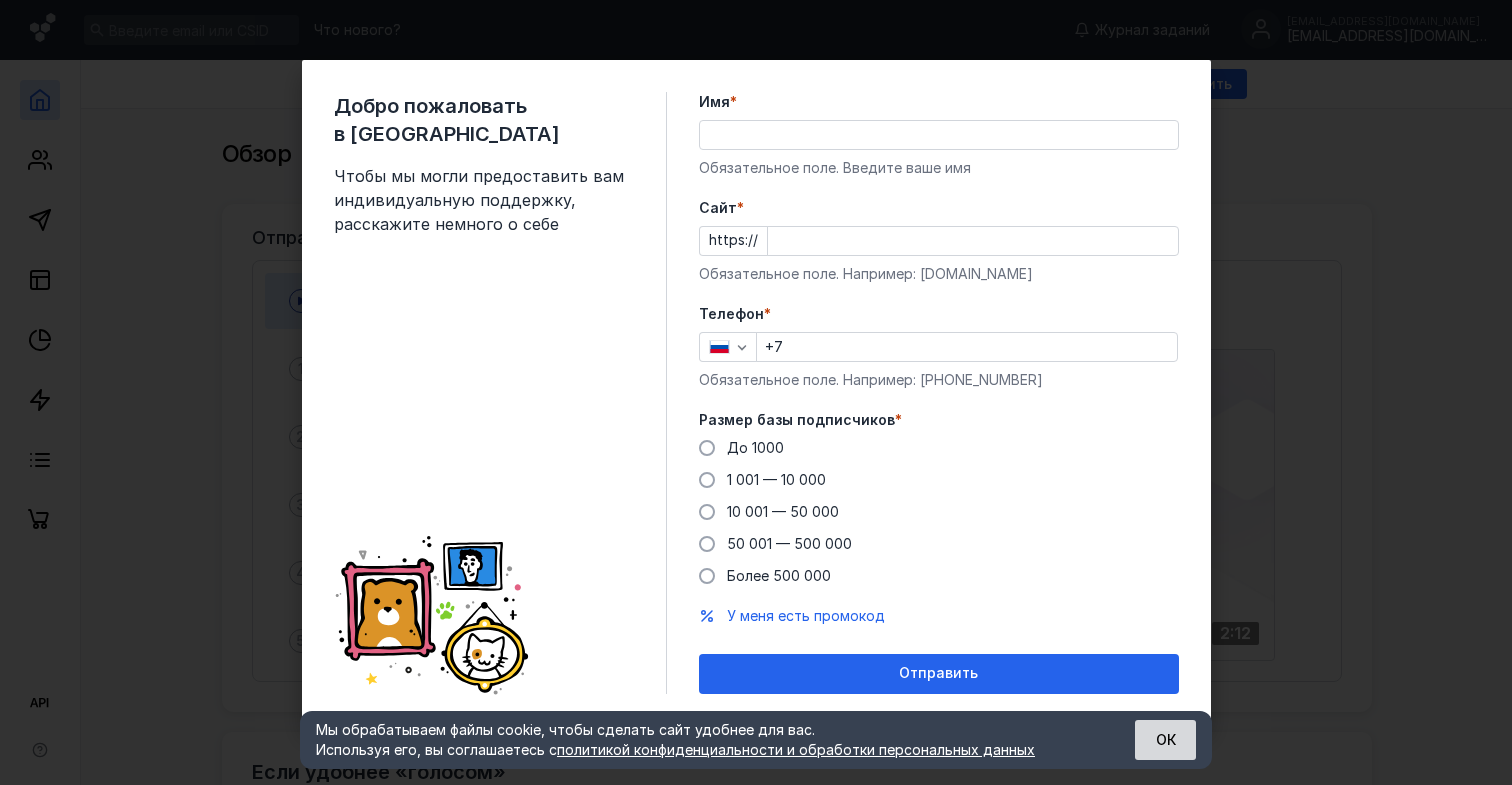 scroll, scrollTop: 0, scrollLeft: 0, axis: both 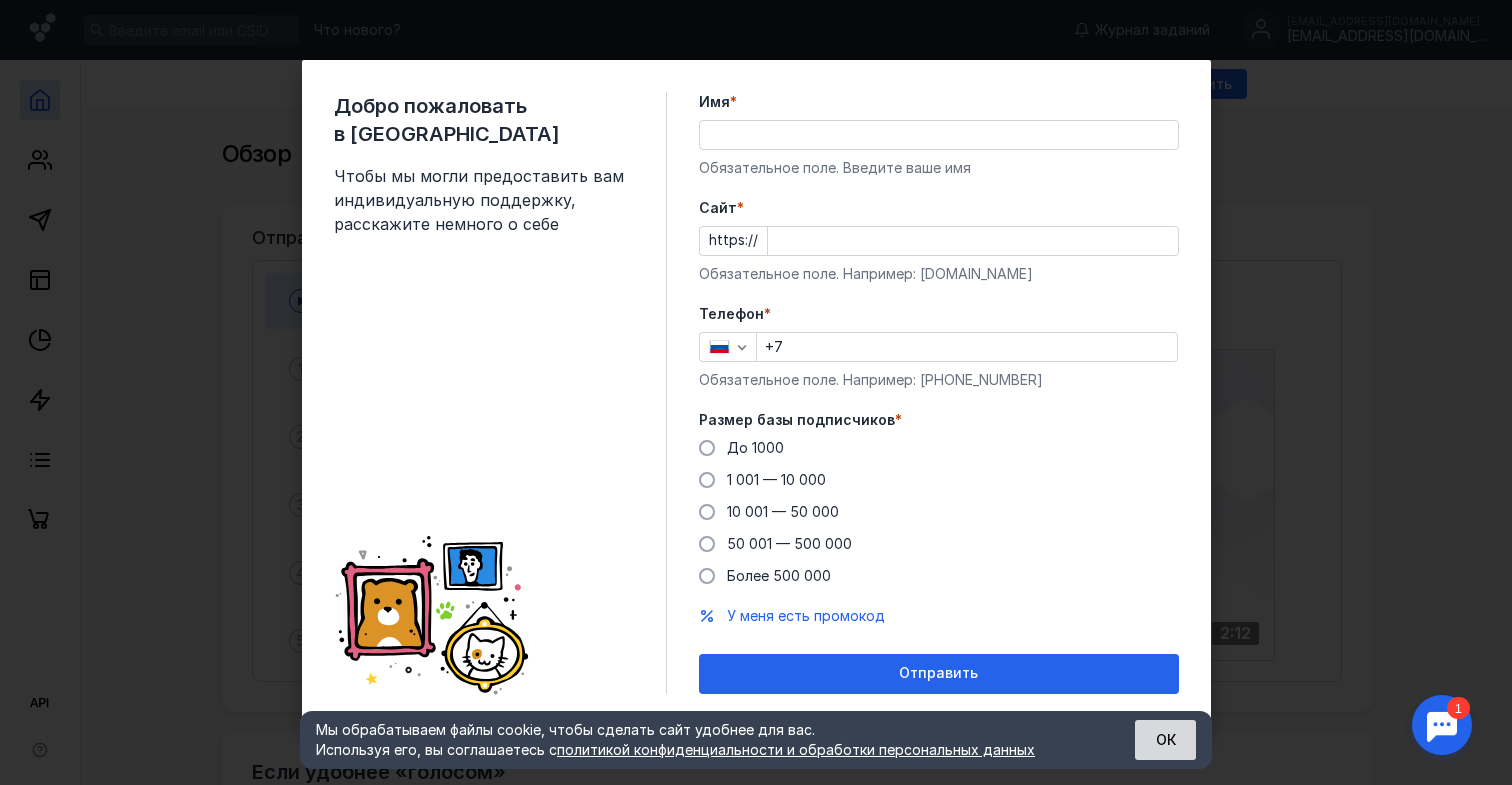 click on "ОК" at bounding box center (1165, 740) 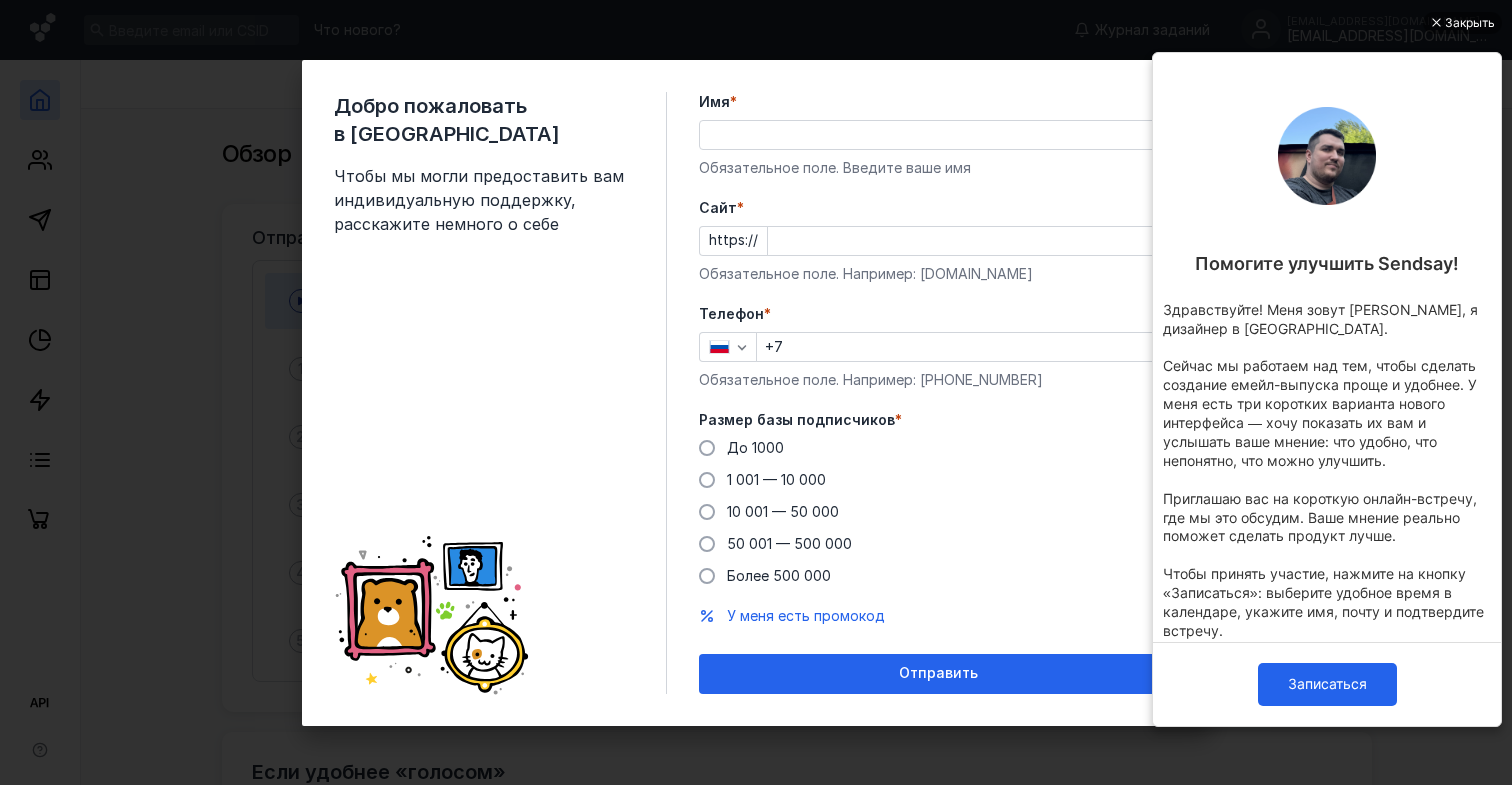 scroll, scrollTop: 0, scrollLeft: 0, axis: both 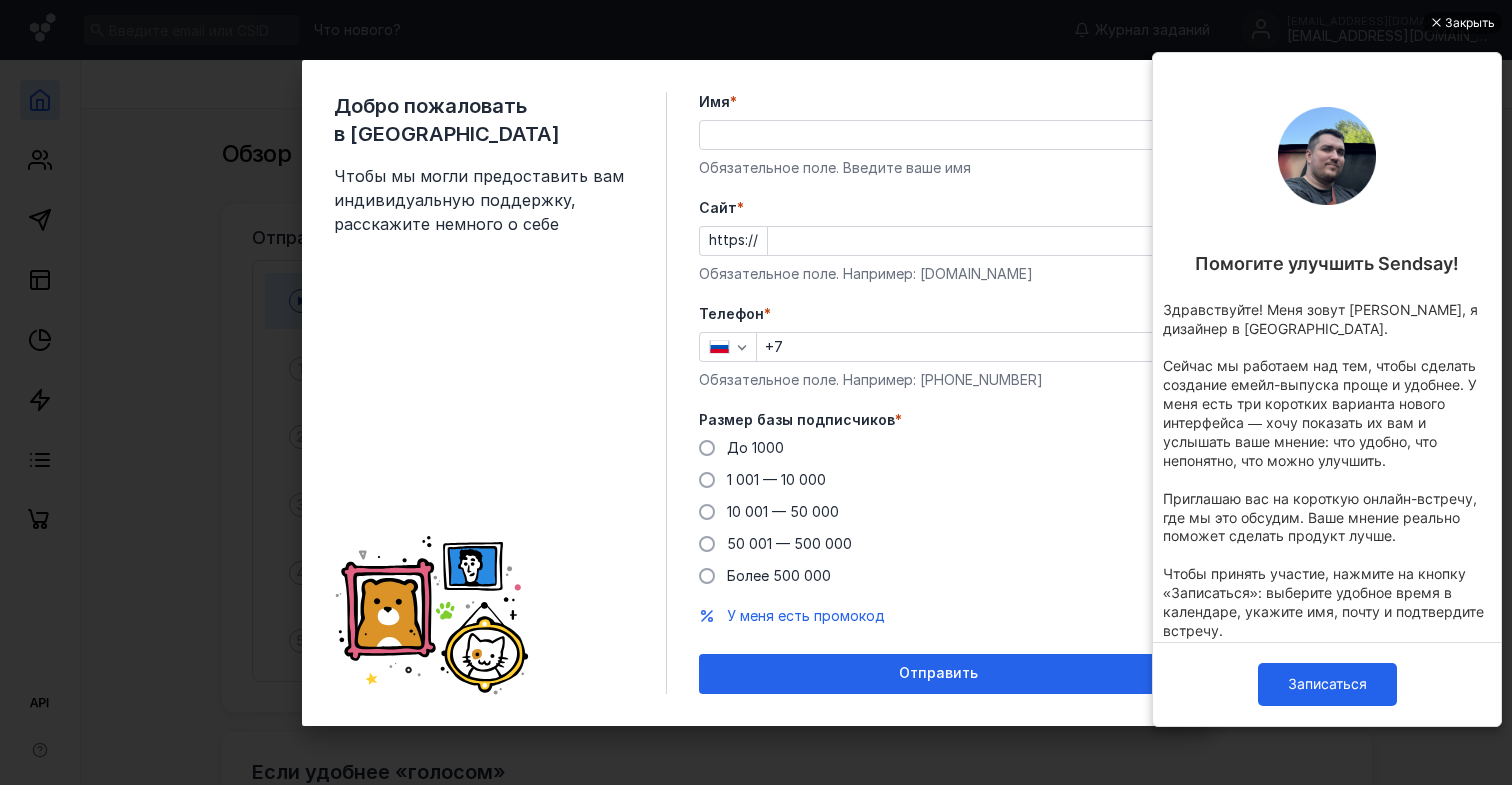 click on "Закрыть" at bounding box center [1470, 23] 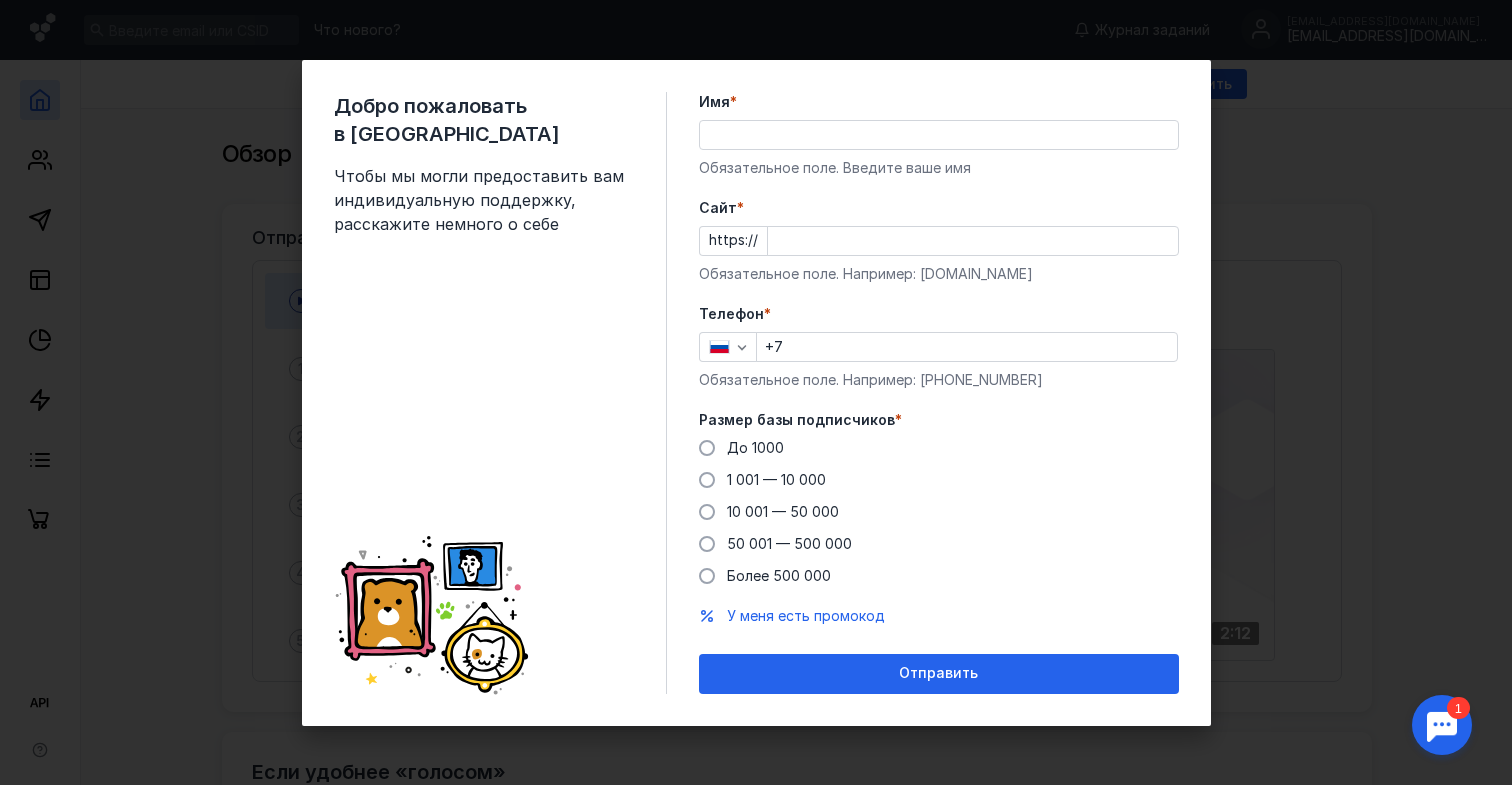 scroll, scrollTop: 0, scrollLeft: 0, axis: both 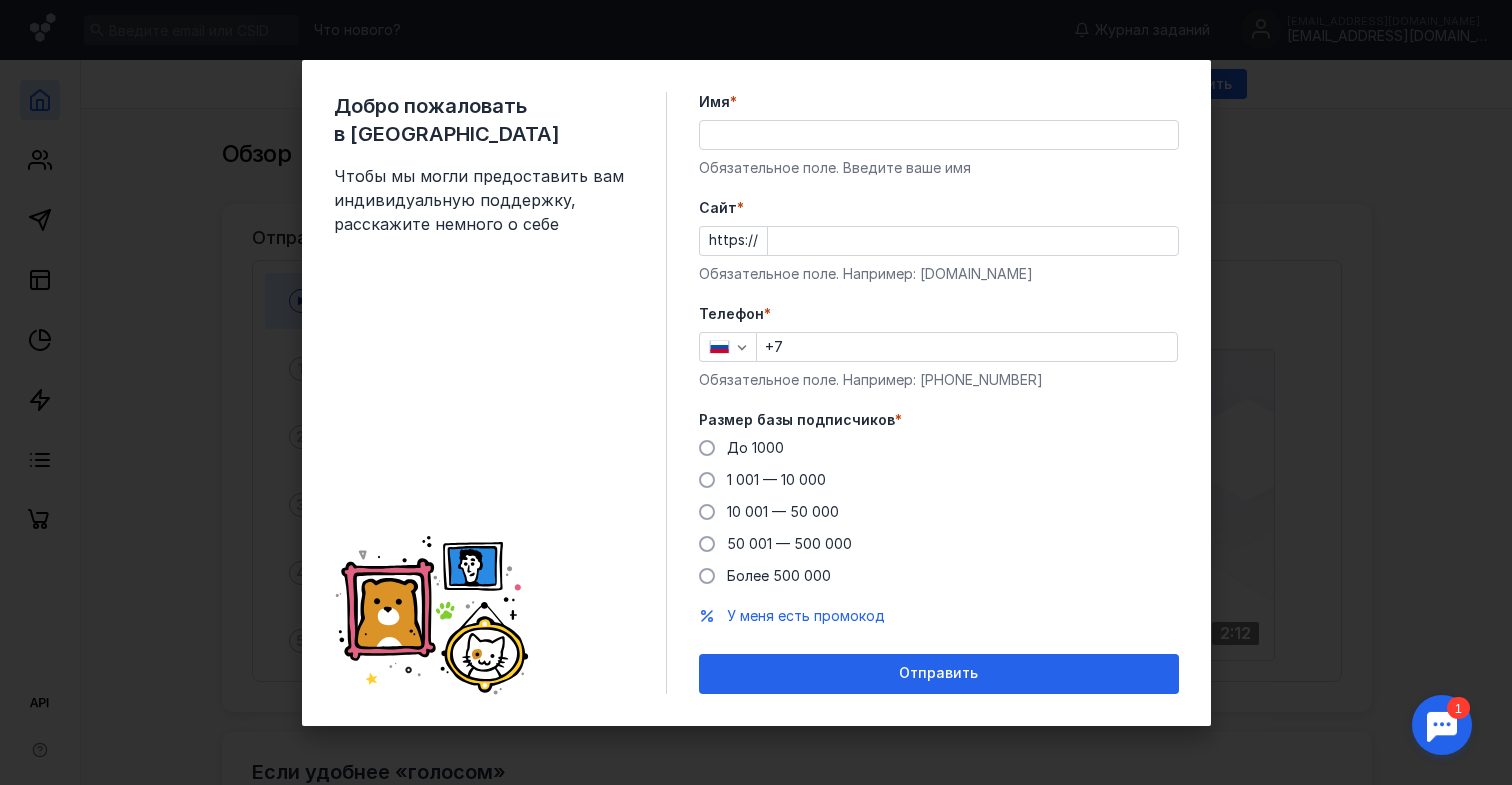 click on "Добро пожаловать в Sendsay Чтобы мы могли предоставить вам индивидуальную поддержку, расскажите немного о себе Имя  * Обязательное поле. Введите ваше имя [PERSON_NAME]  * https:// Обязательное поле. Например: [DOMAIN_NAME] Телефон  * +7 Обязательное поле. Например: [PHONE_NUMBER] Размер базы подписчиков  * До [DATE] 1 001 — 10 000 10 001 — 50 000 50 001 — 500 000 Более 500 000 У меня есть промокод Отправить" at bounding box center [756, 392] 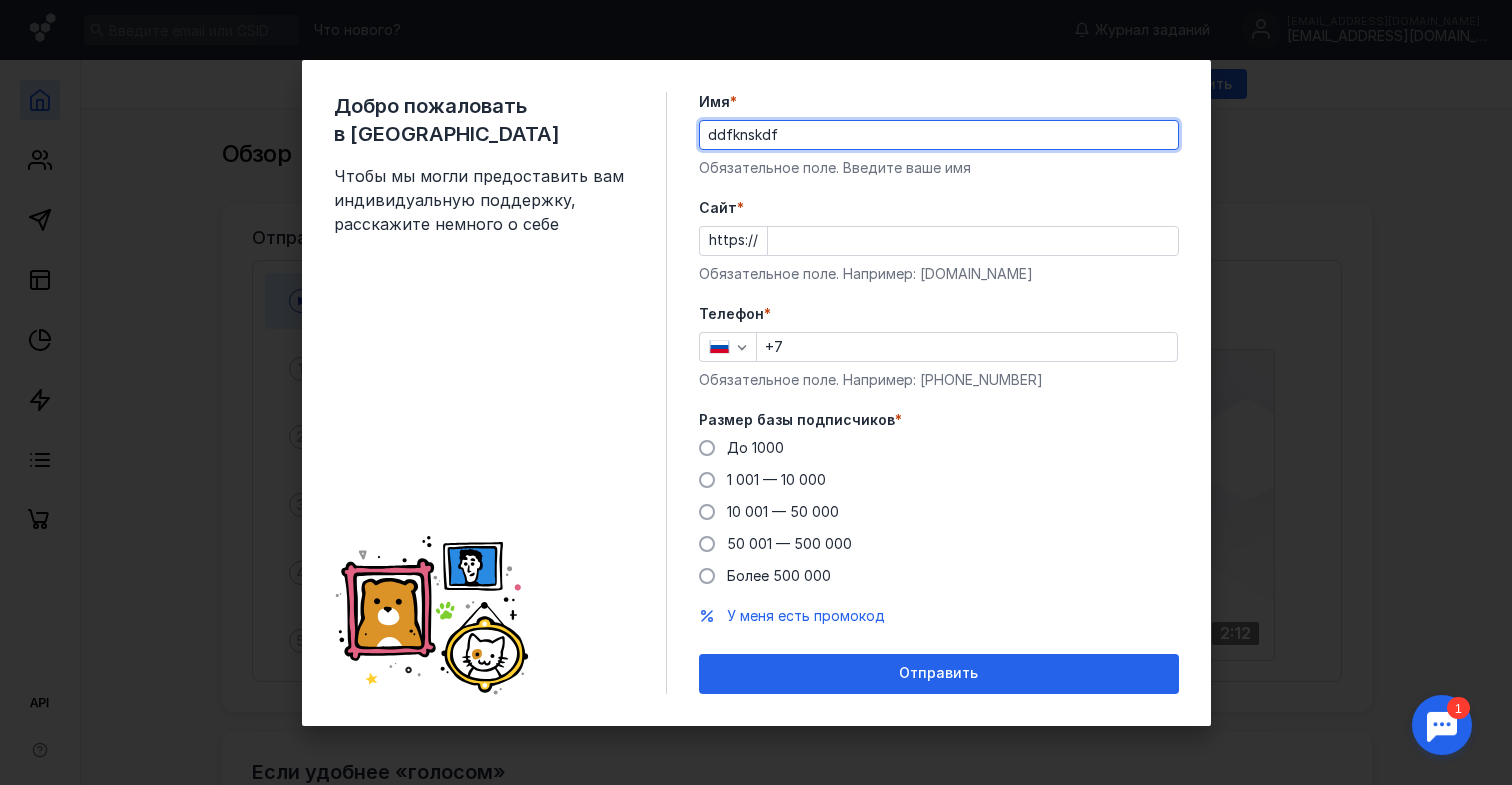 type on "ddfknskdf" 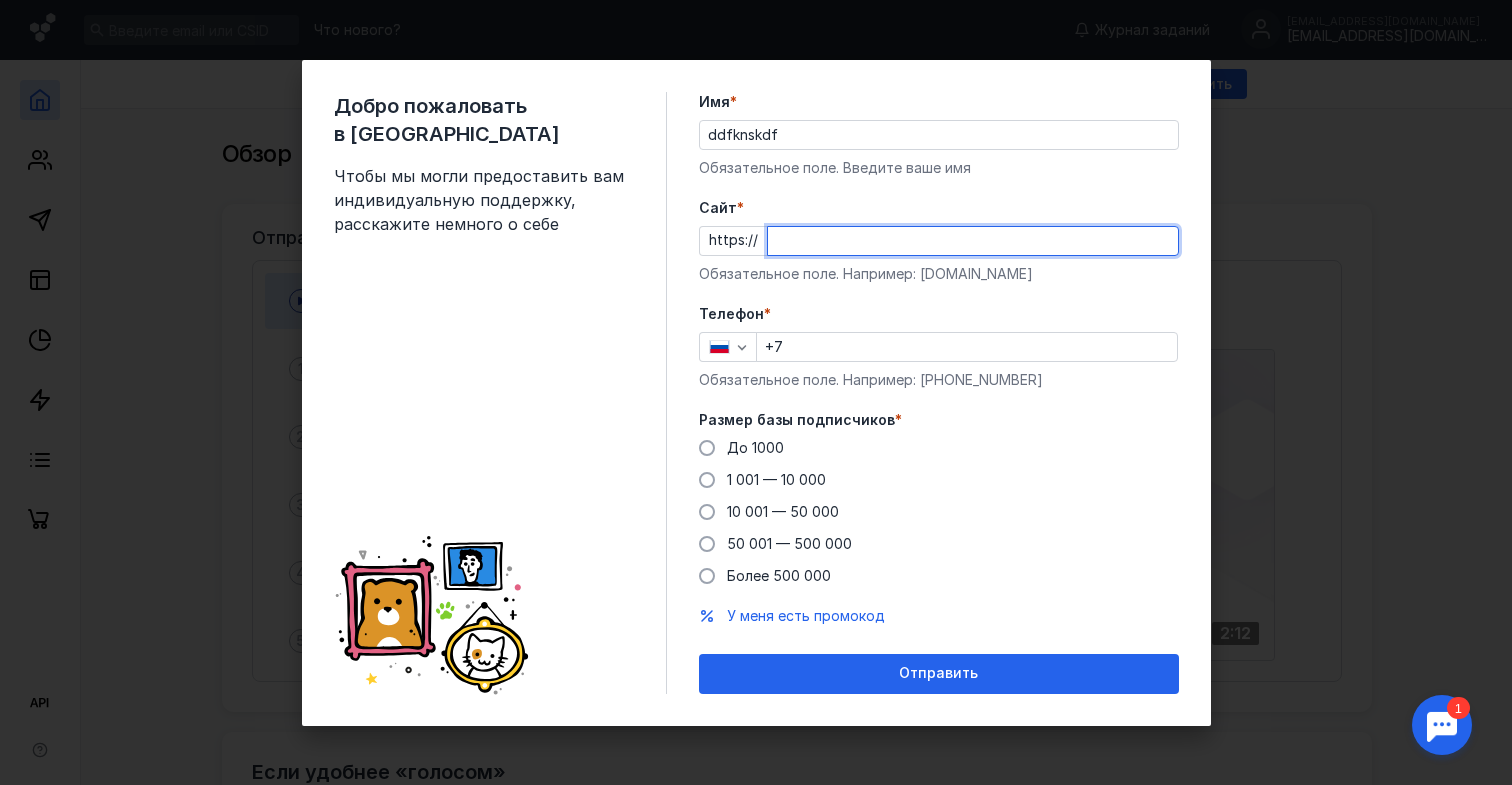 click on "Cайт  *" at bounding box center (973, 241) 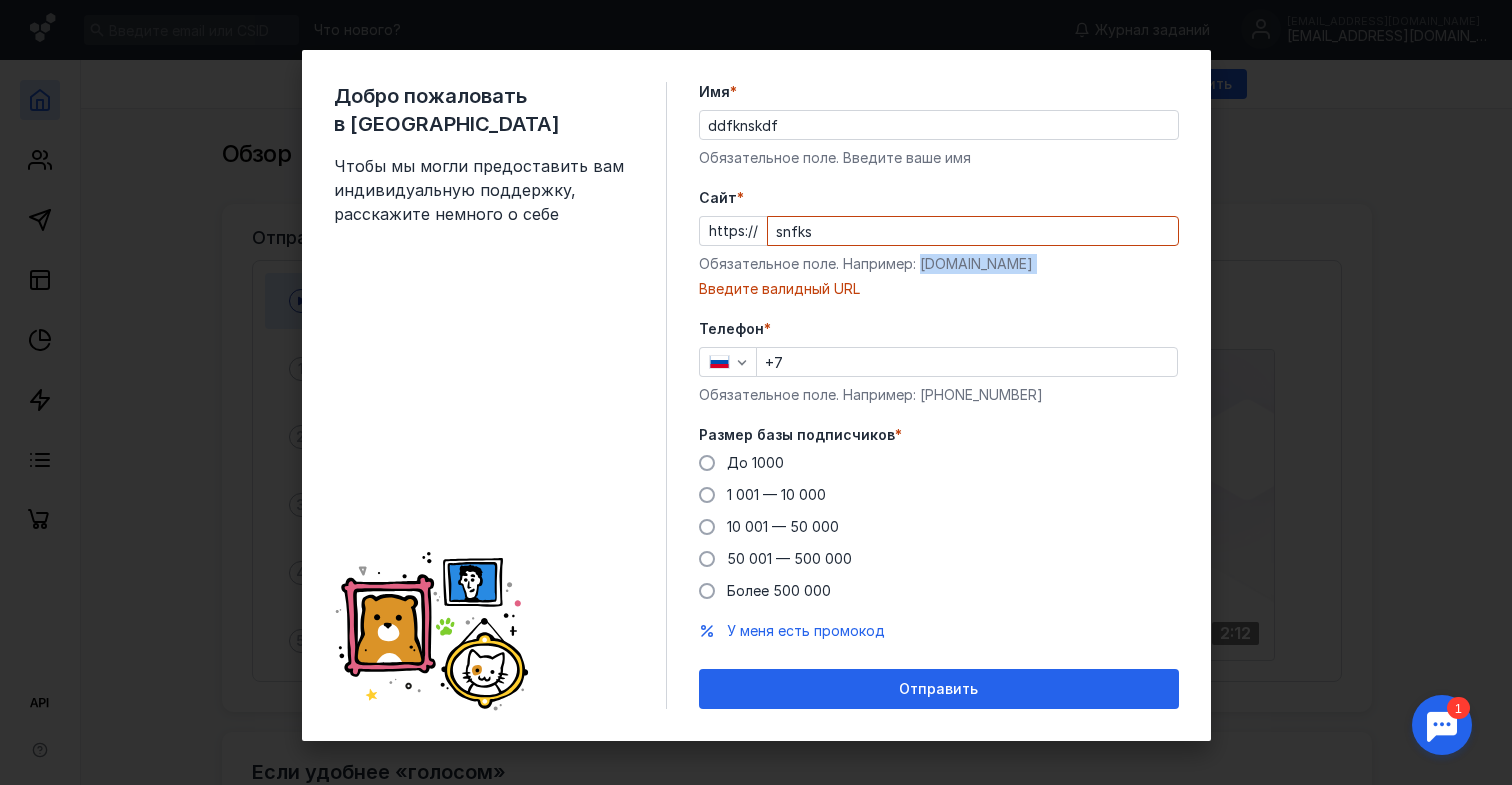 drag, startPoint x: 990, startPoint y: 278, endPoint x: 921, endPoint y: 272, distance: 69.260376 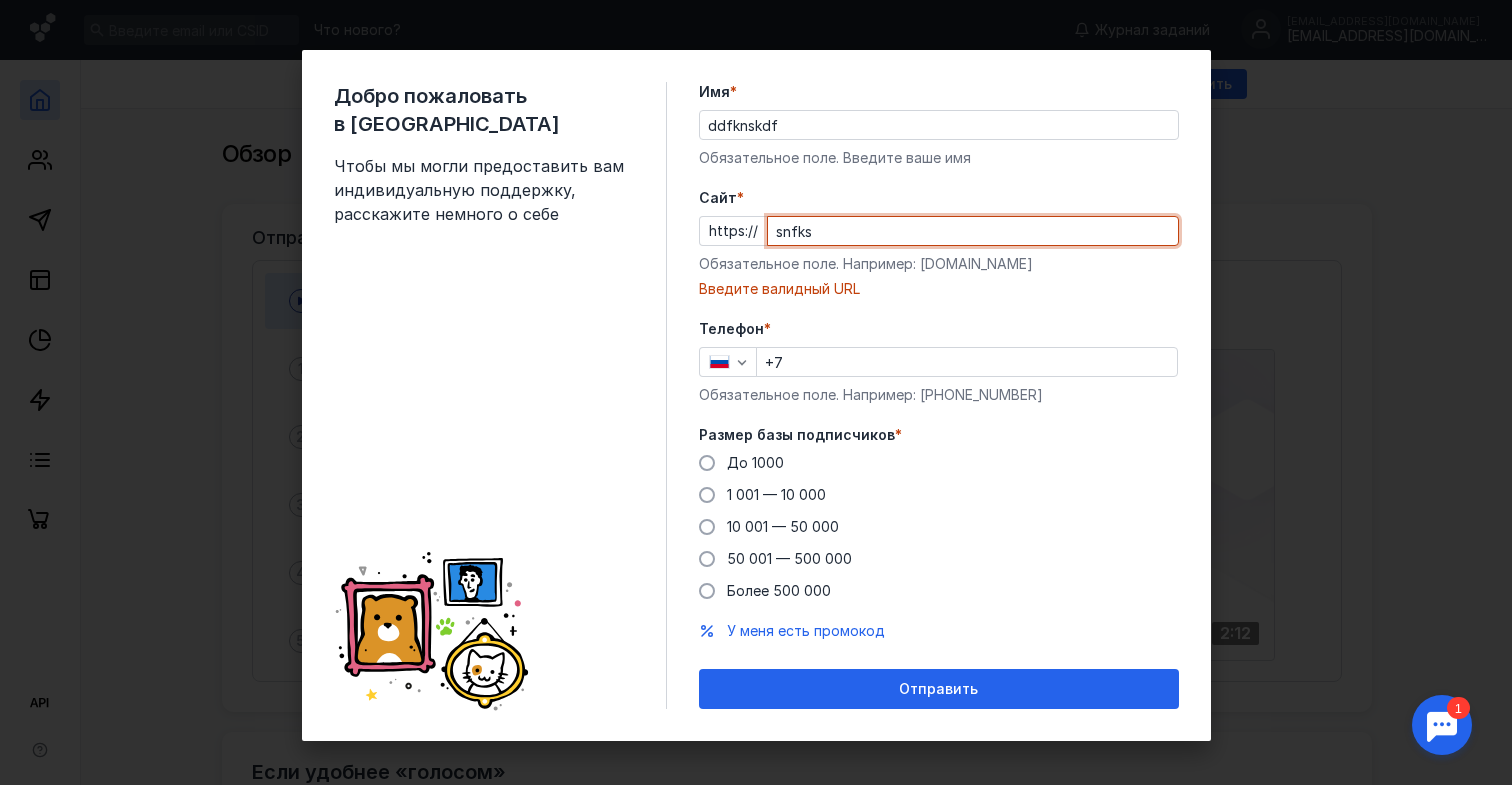 click on "snfks" at bounding box center [973, 231] 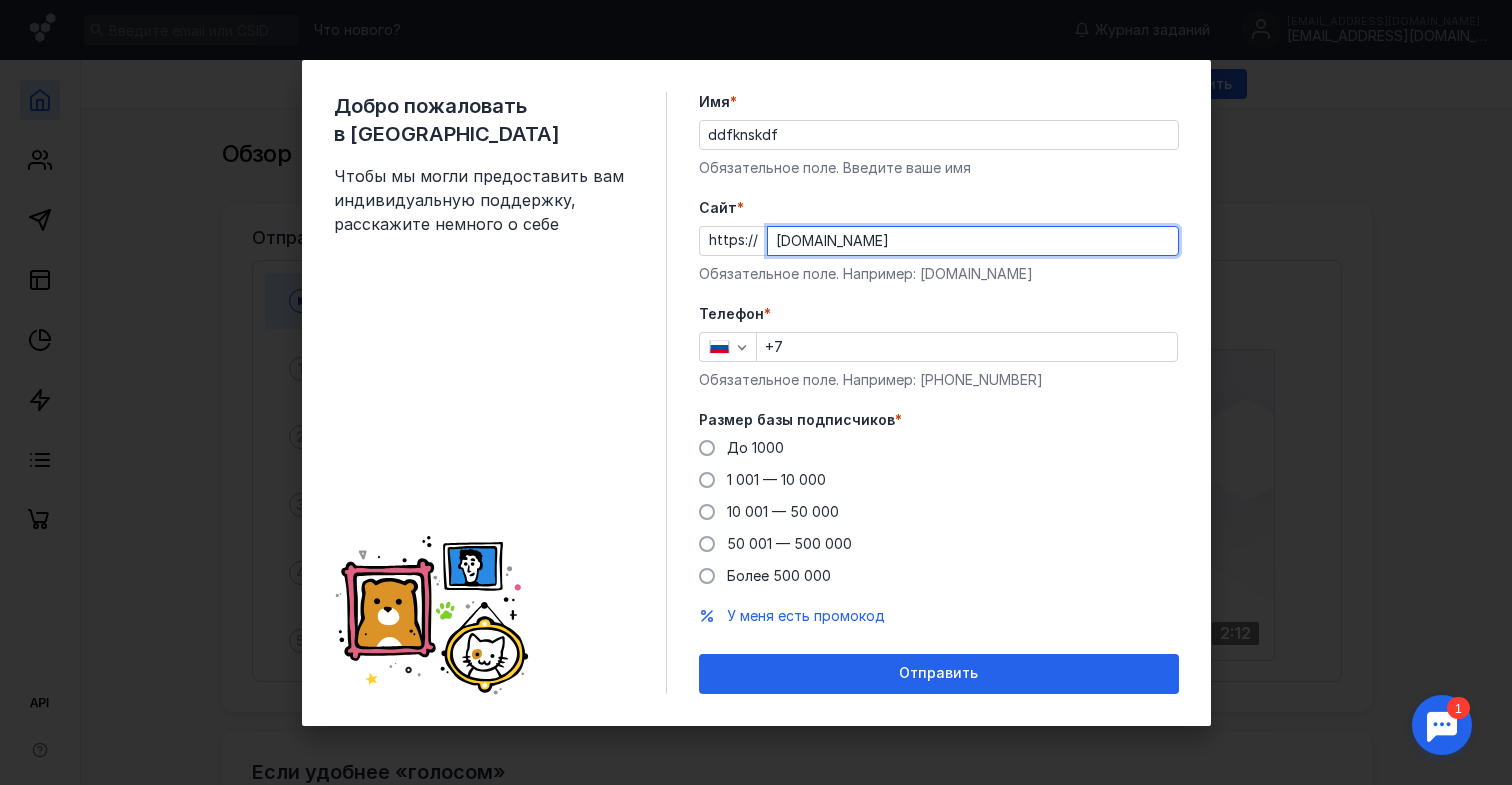 type on "[DOMAIN_NAME]" 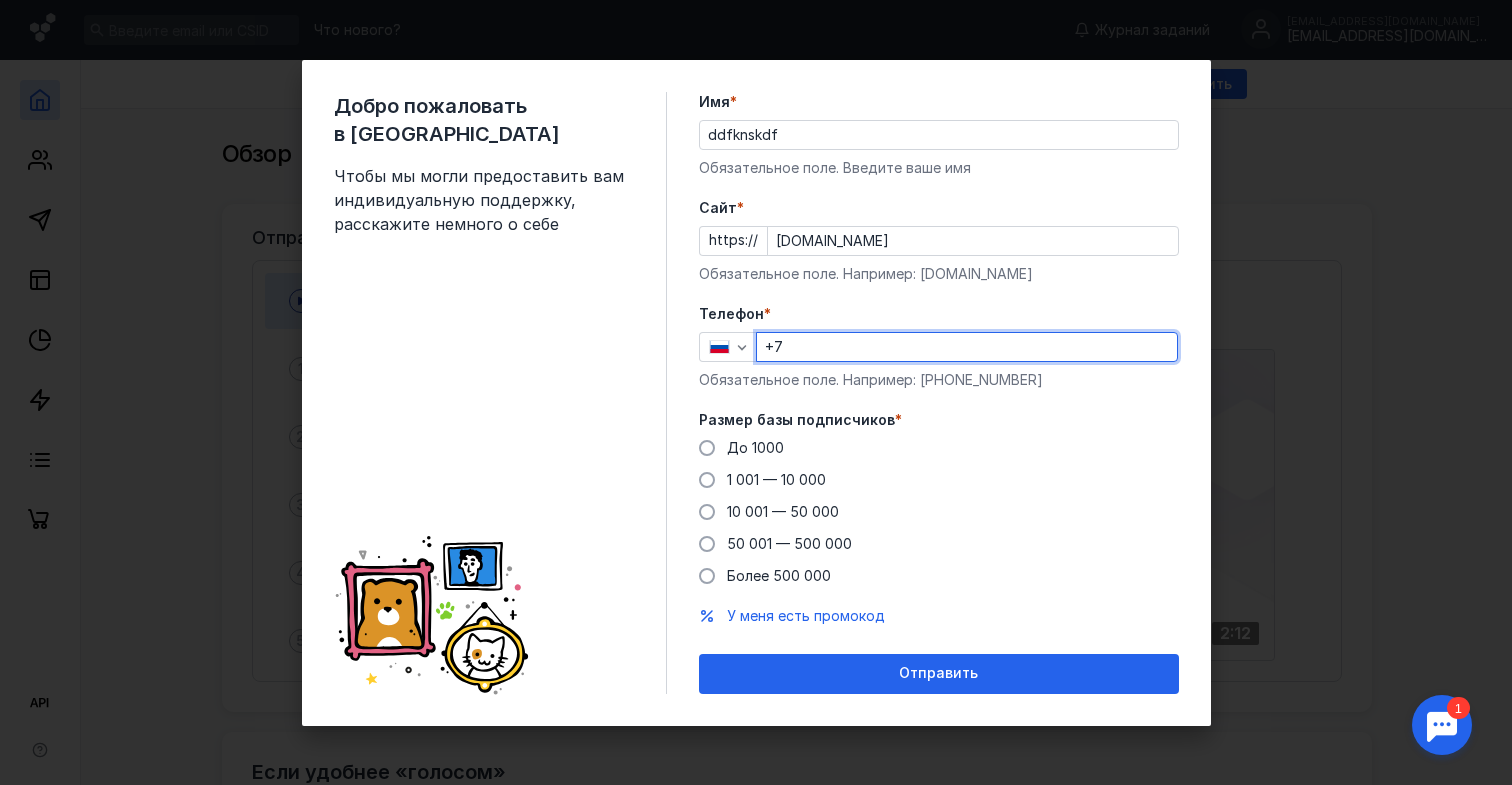 click on "+7" at bounding box center [967, 347] 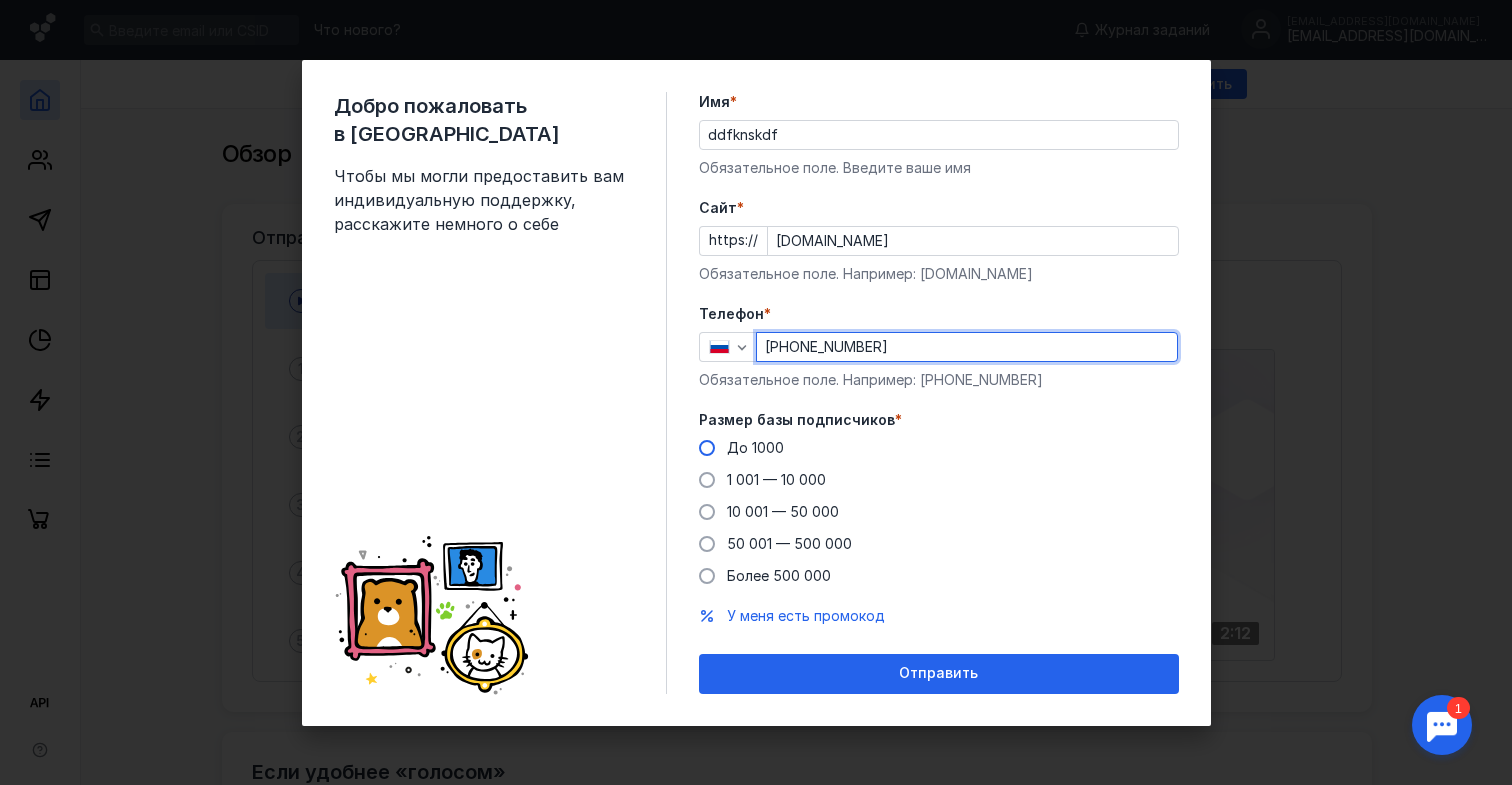 type on "[PHONE_NUMBER]" 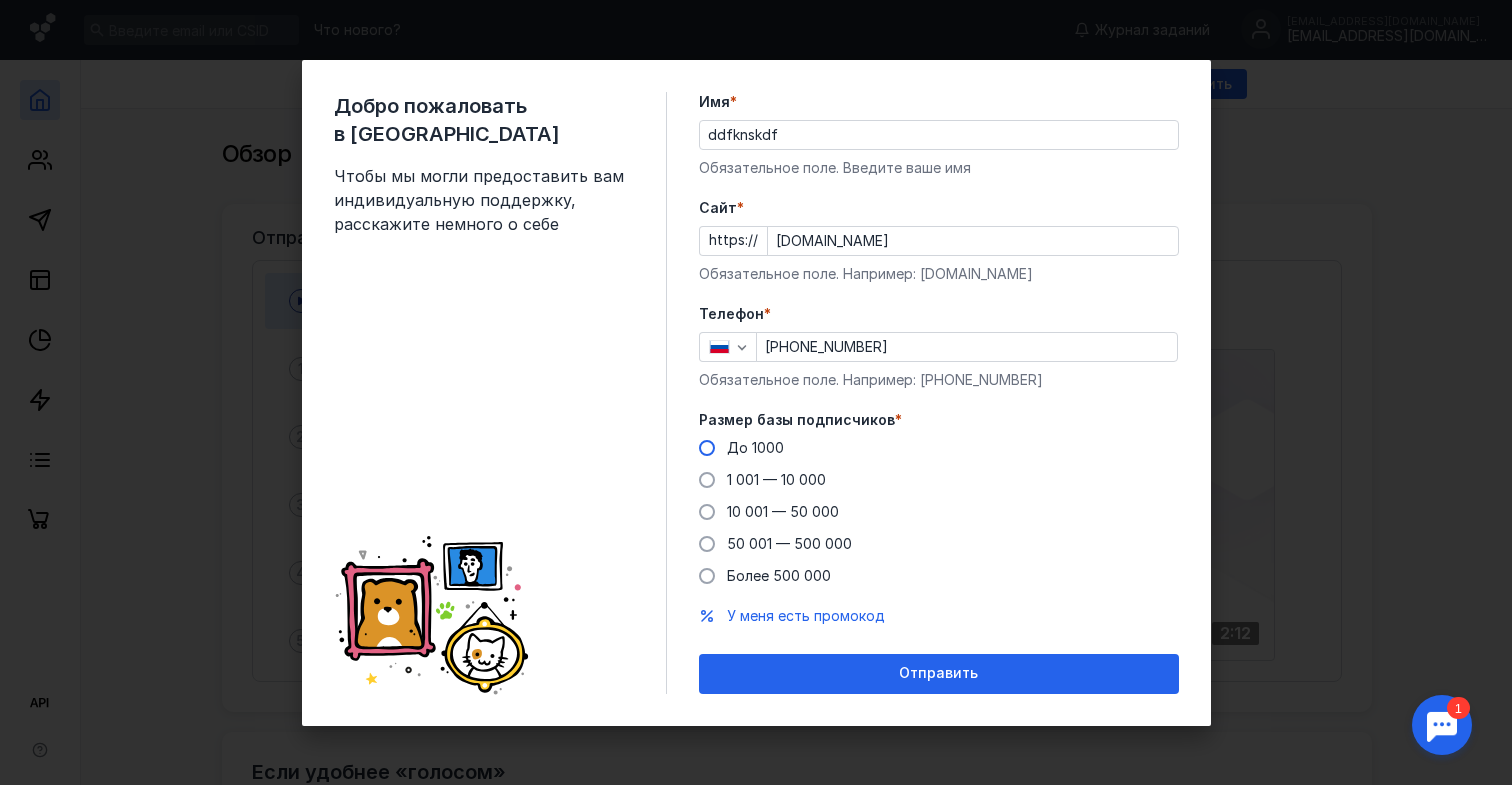 click on "До 1000" at bounding box center [755, 447] 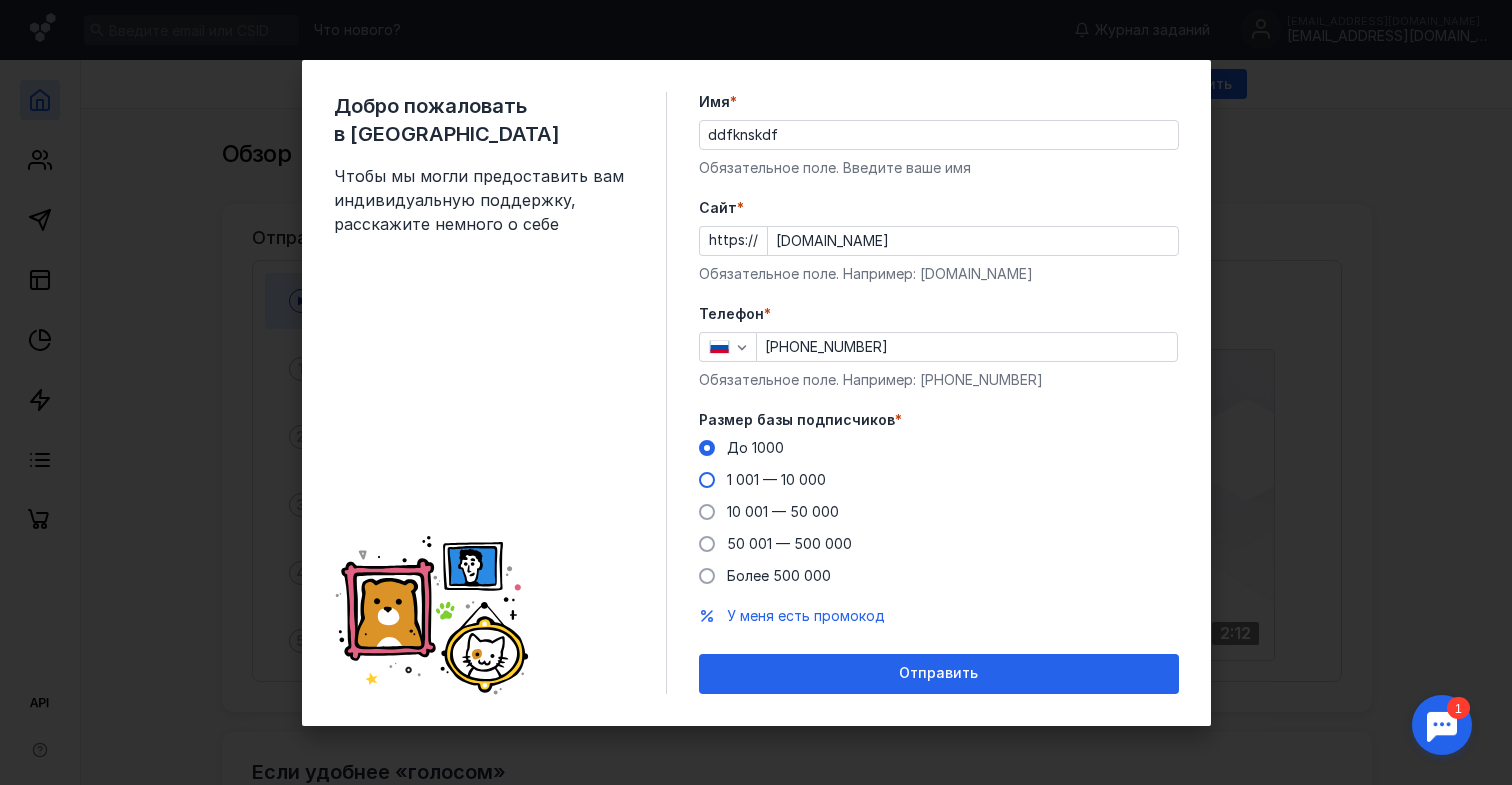 click on "1 001 — 10 000" at bounding box center (776, 479) 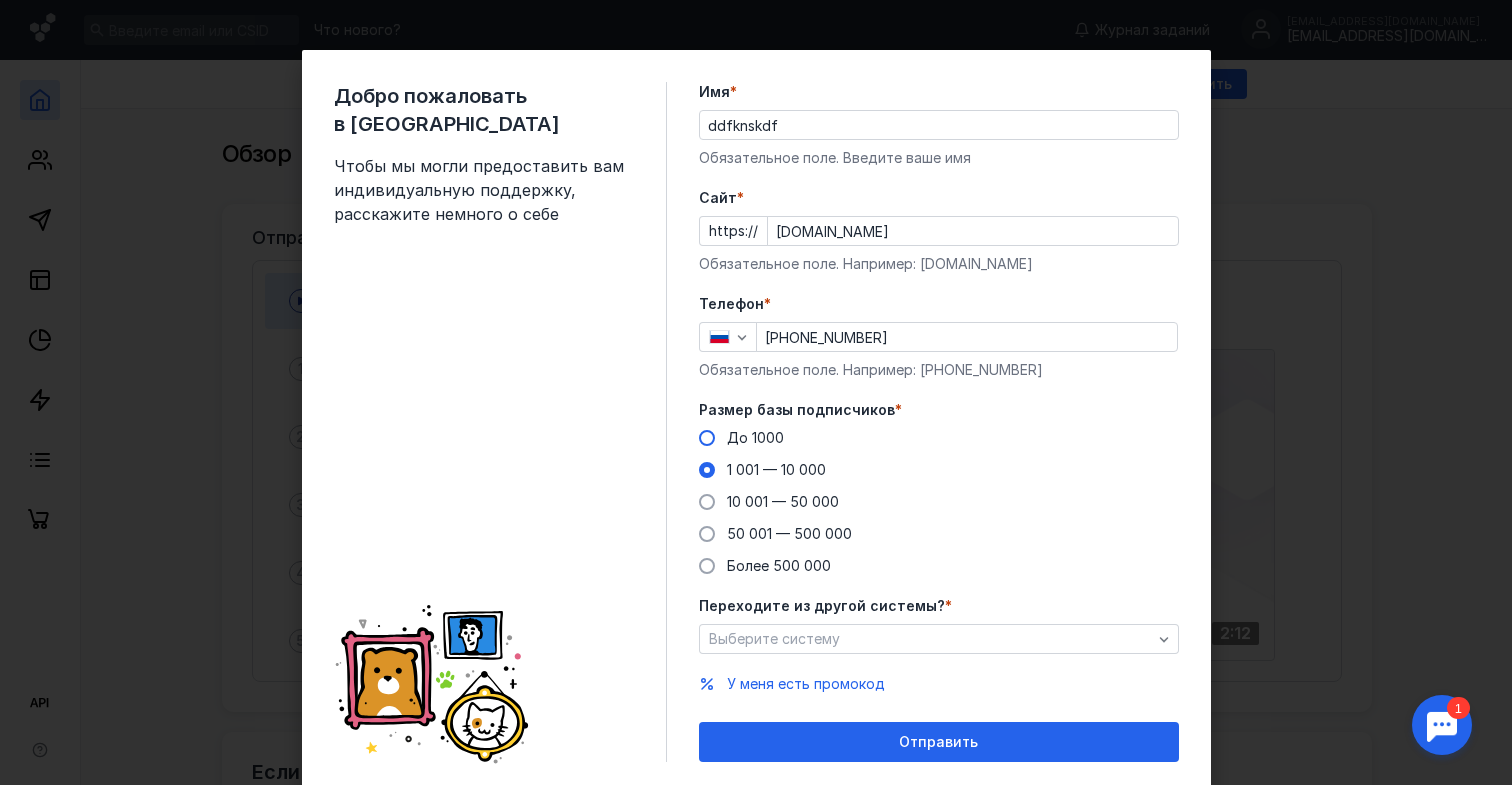 click on "До 1000" at bounding box center (755, 437) 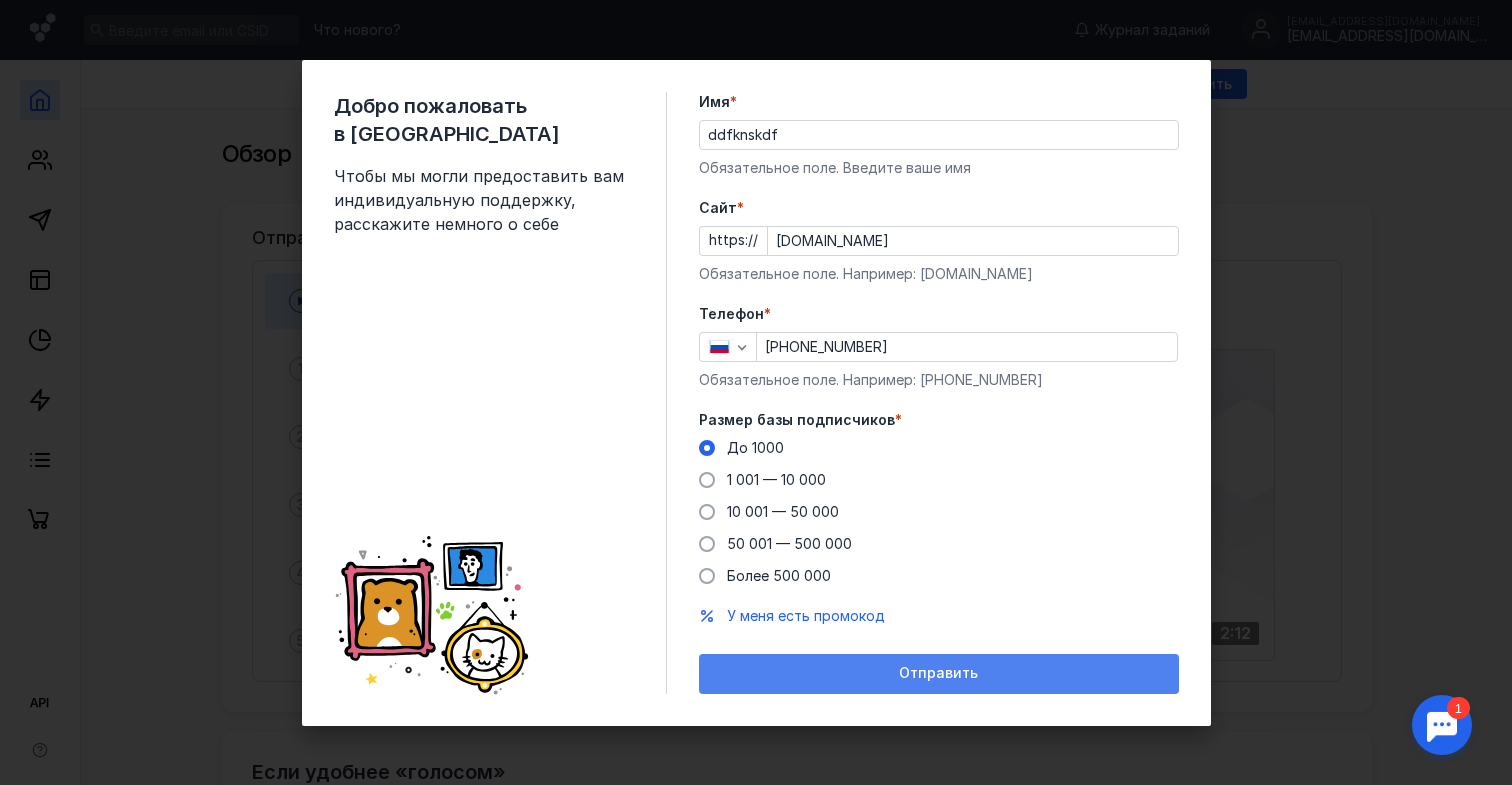 click on "Отправить" at bounding box center [939, 673] 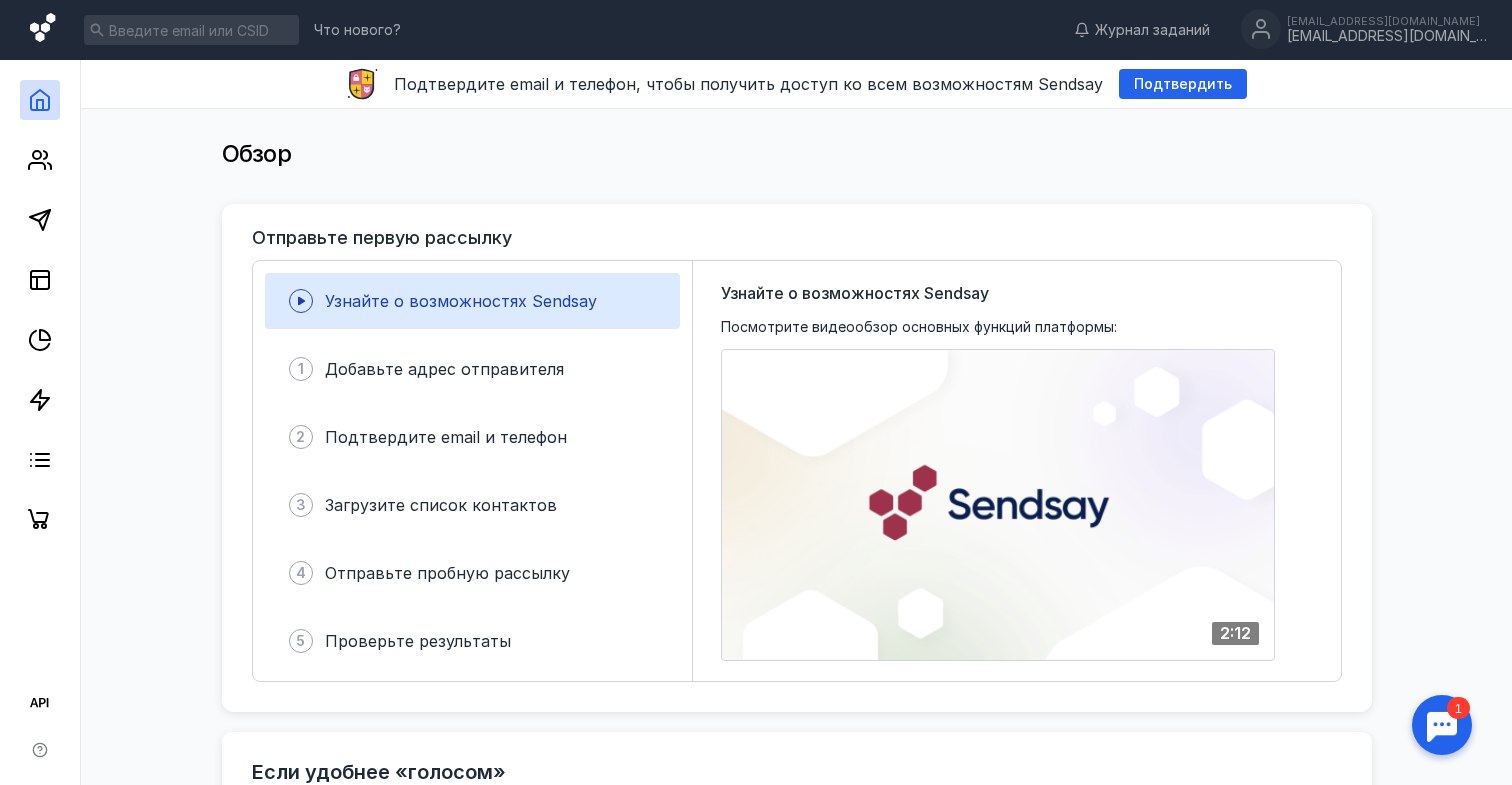 click 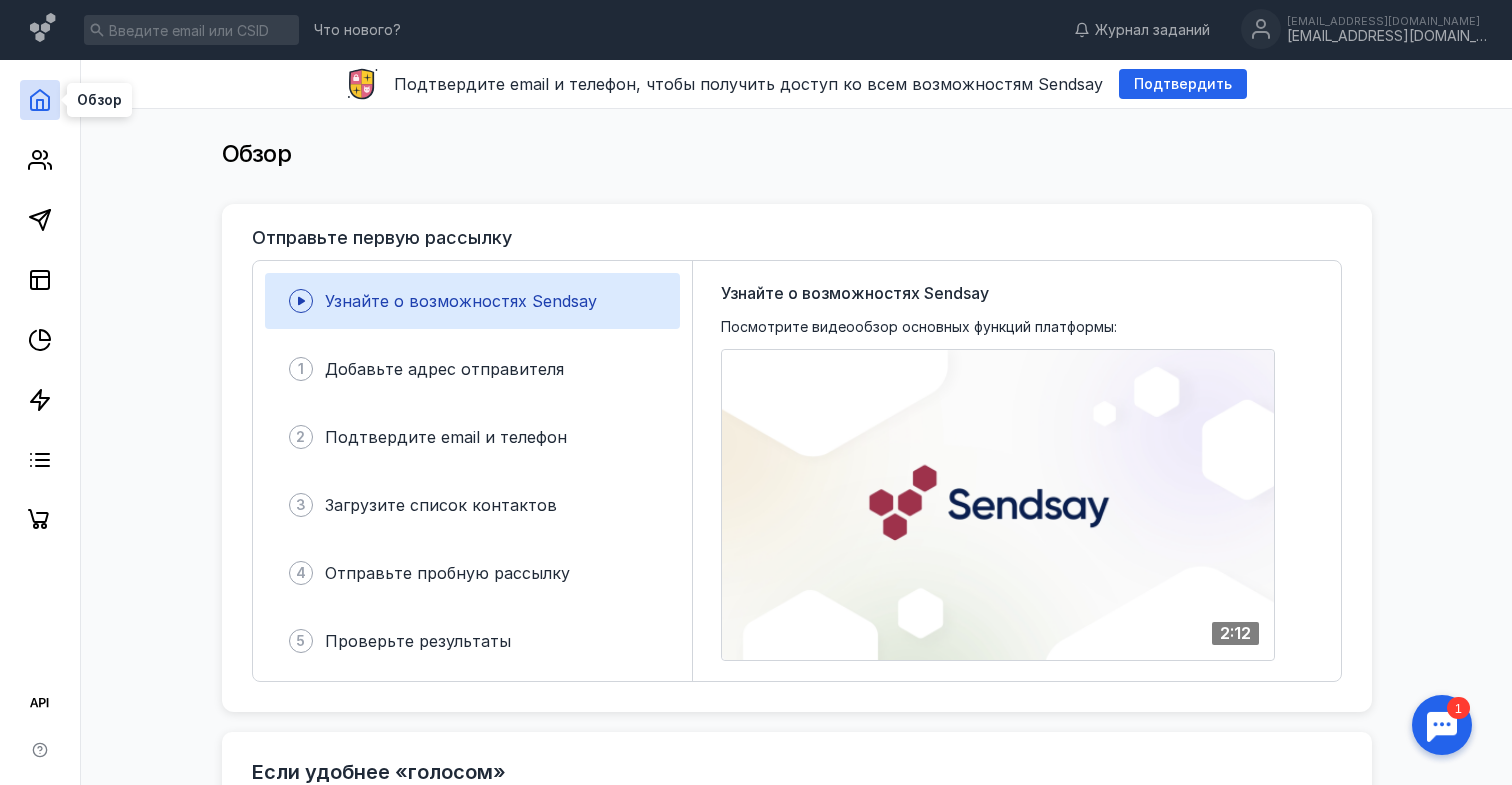 click 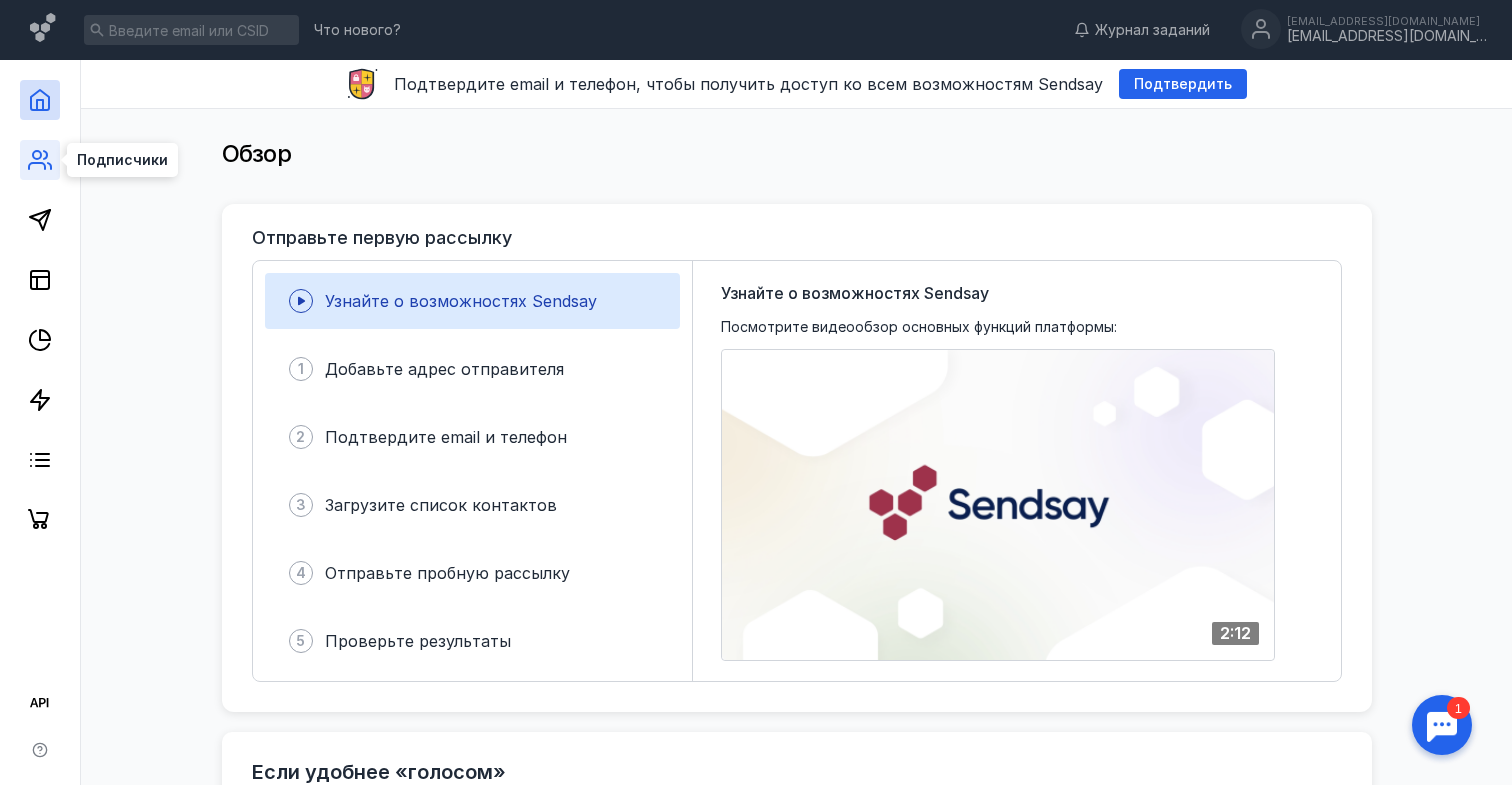 click 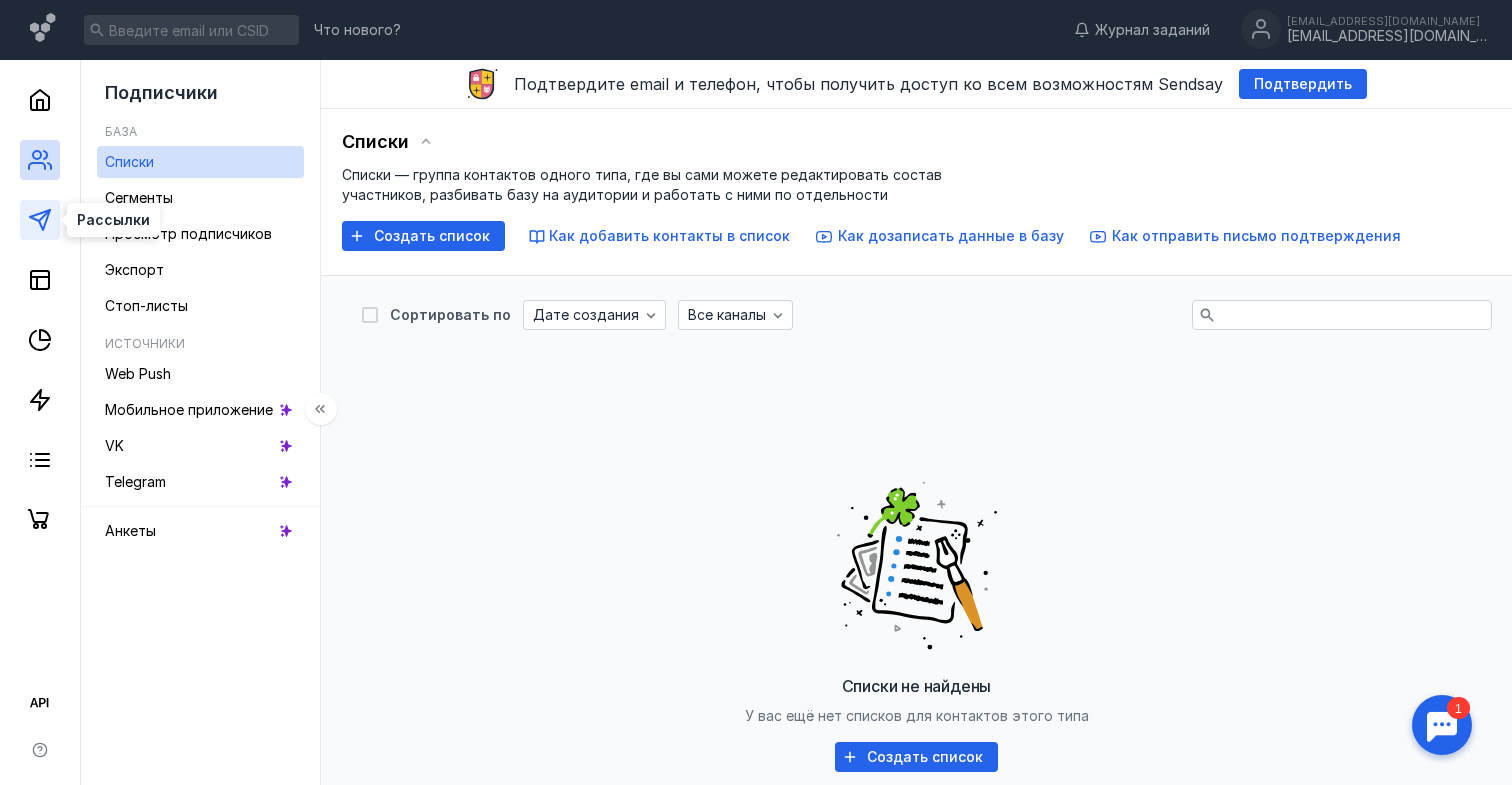 click 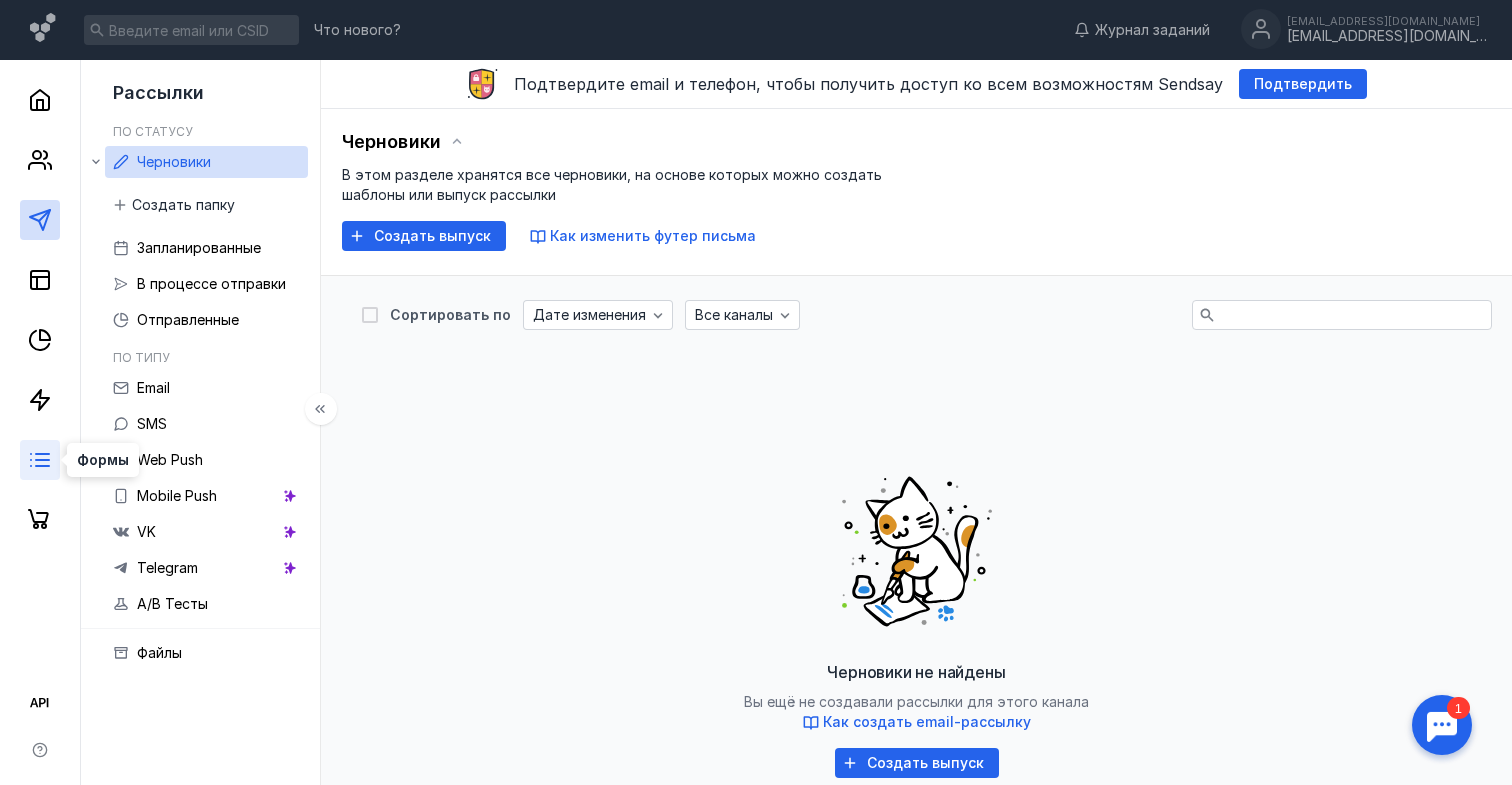 click 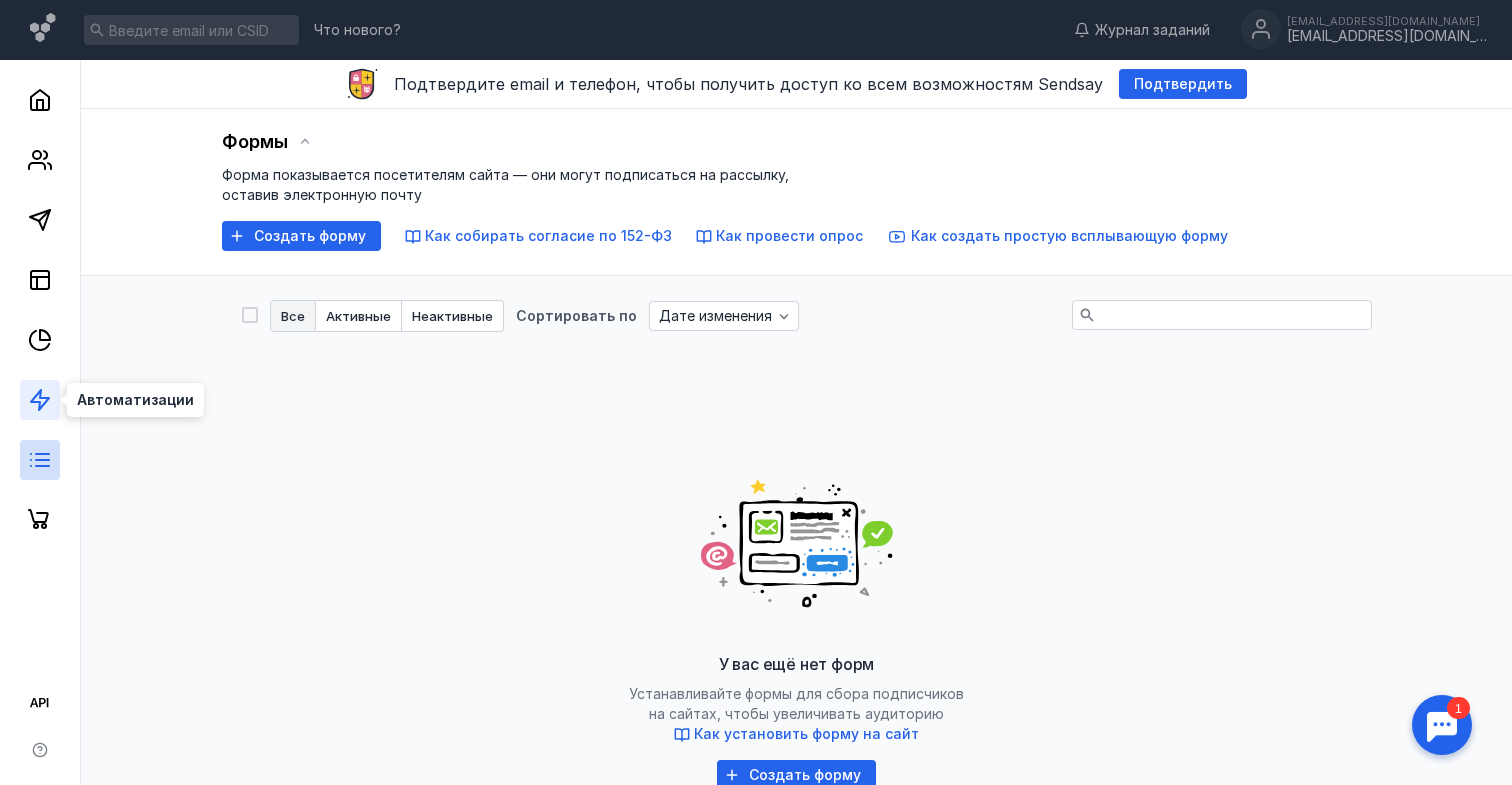 click 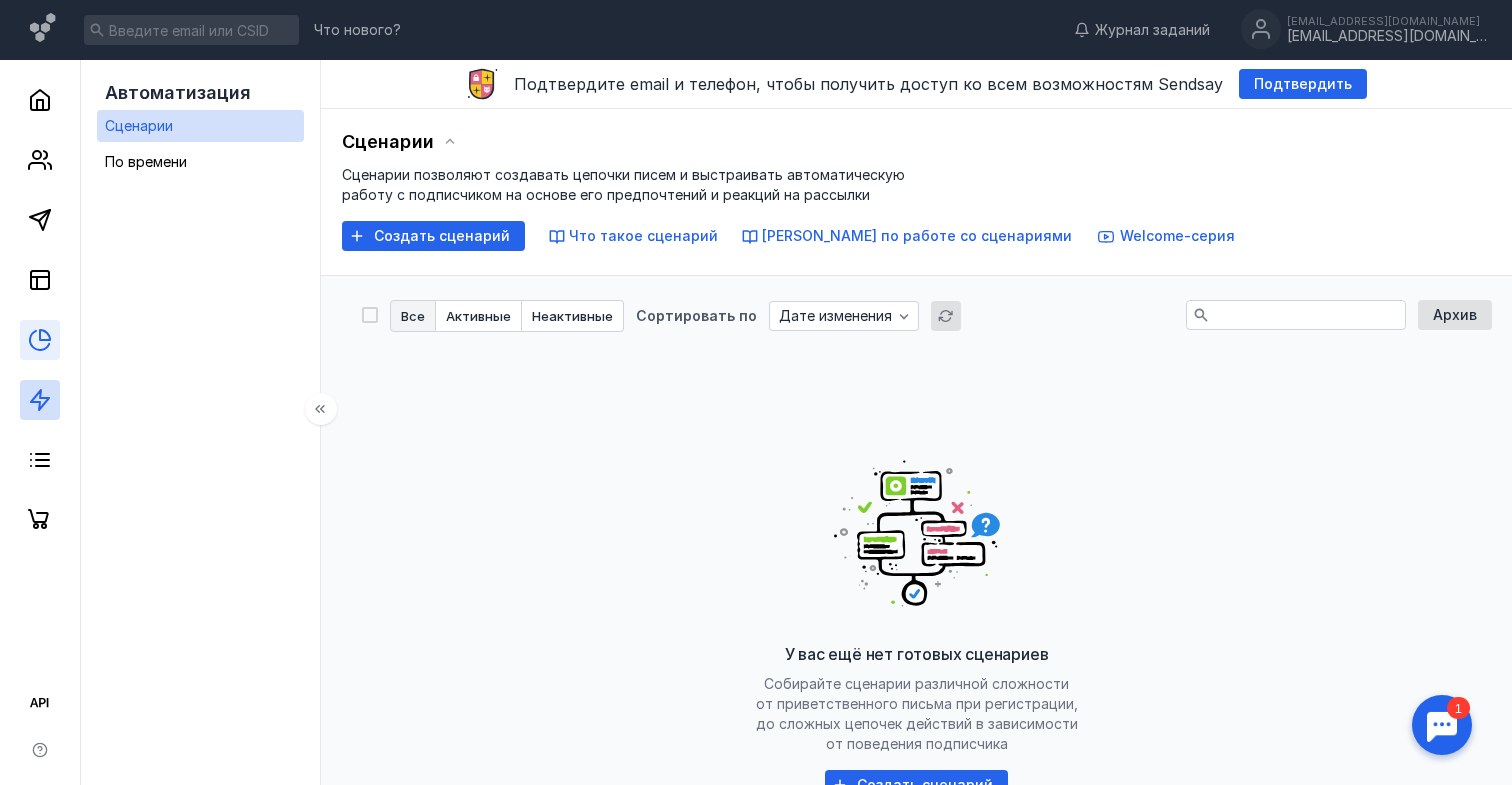 click 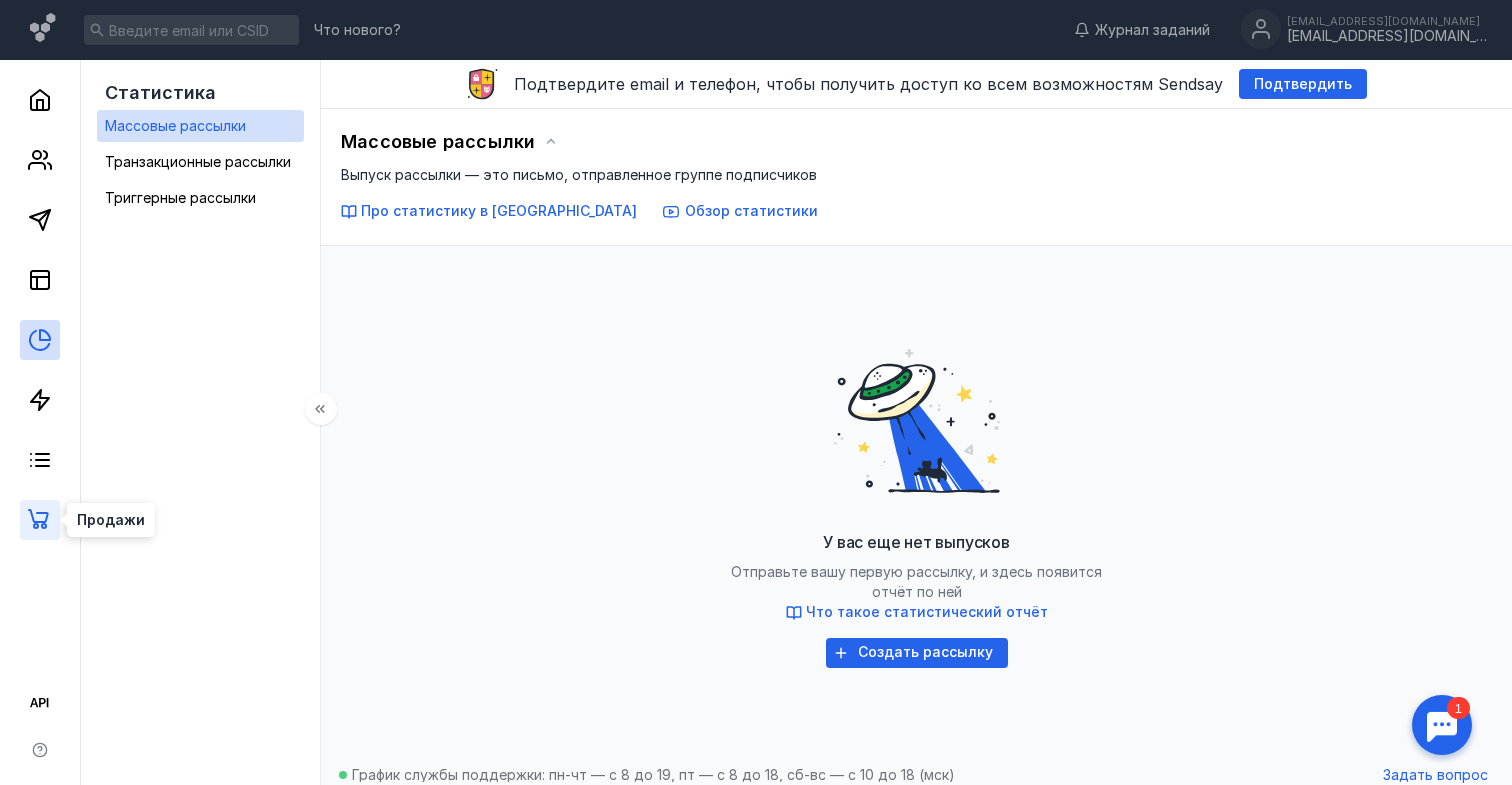 click 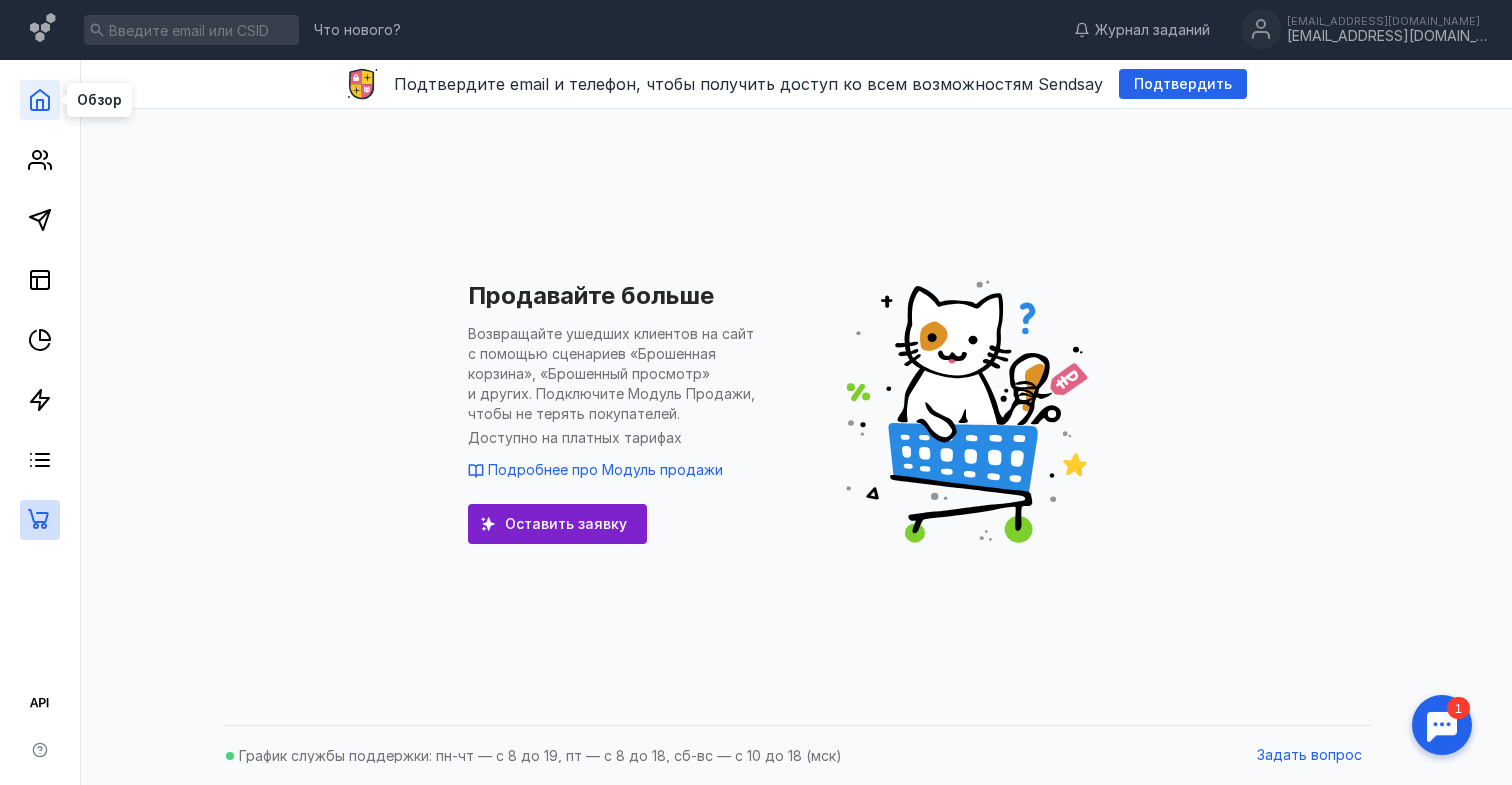 click 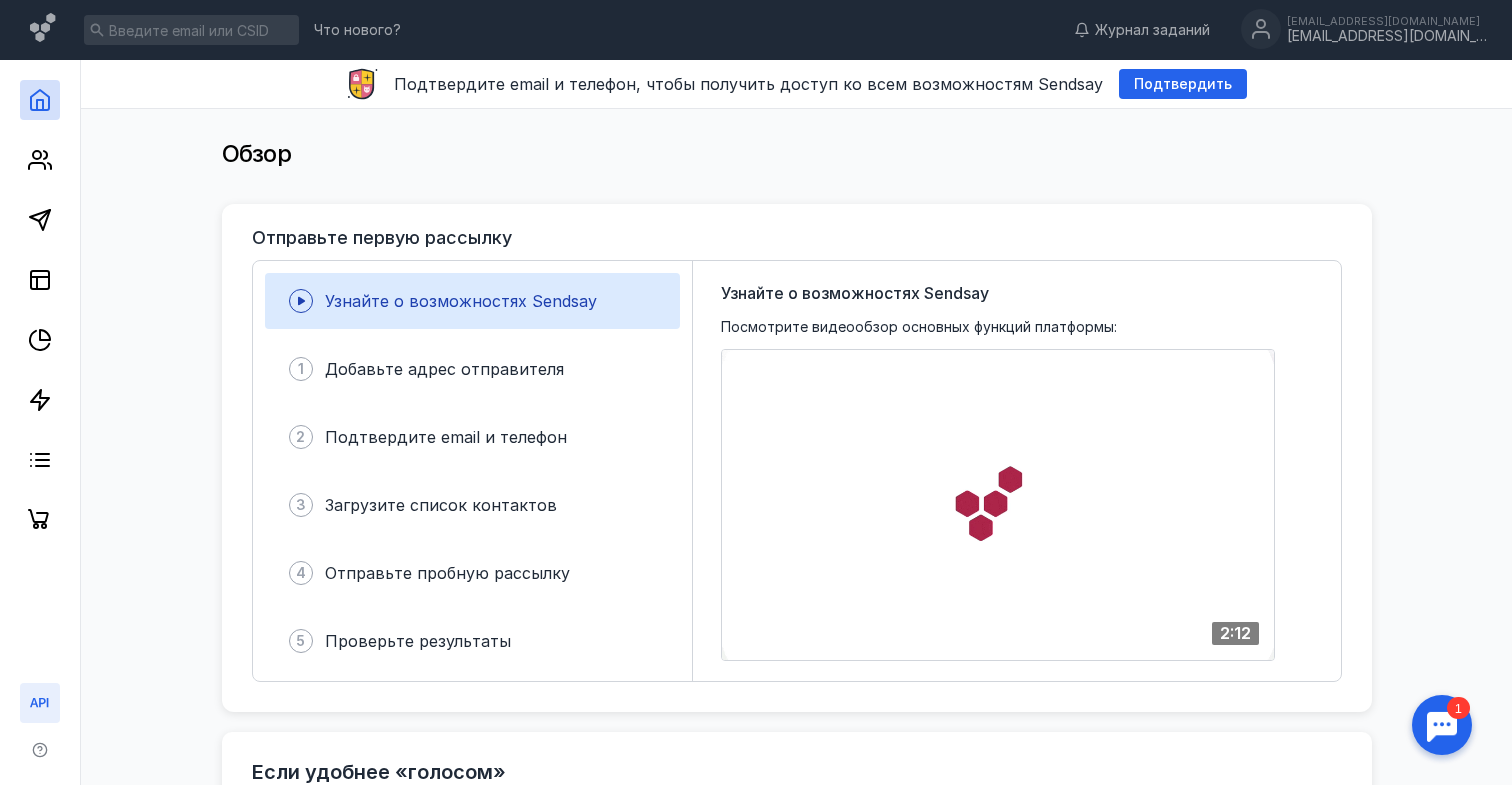 click at bounding box center [40, 703] 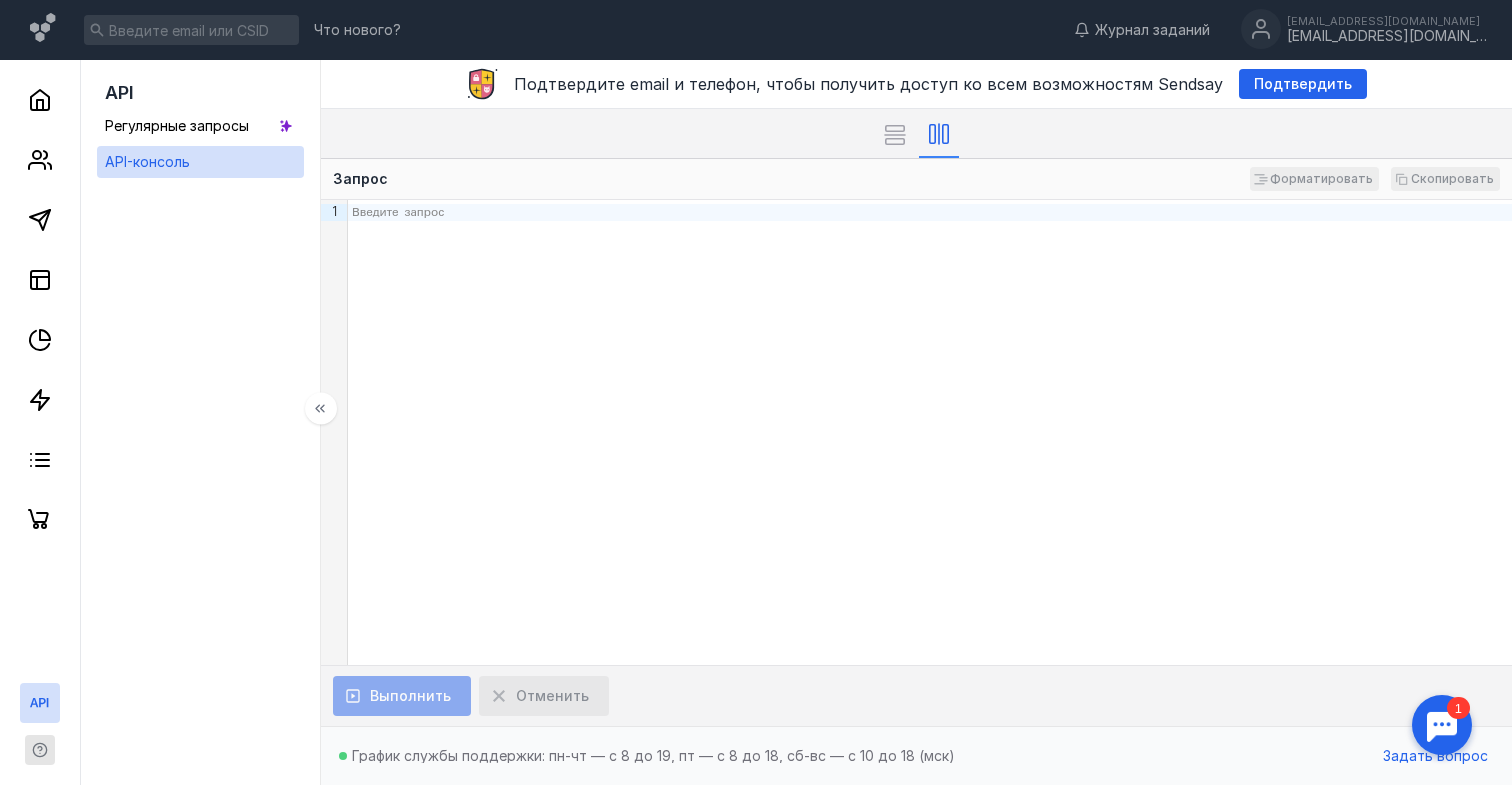click 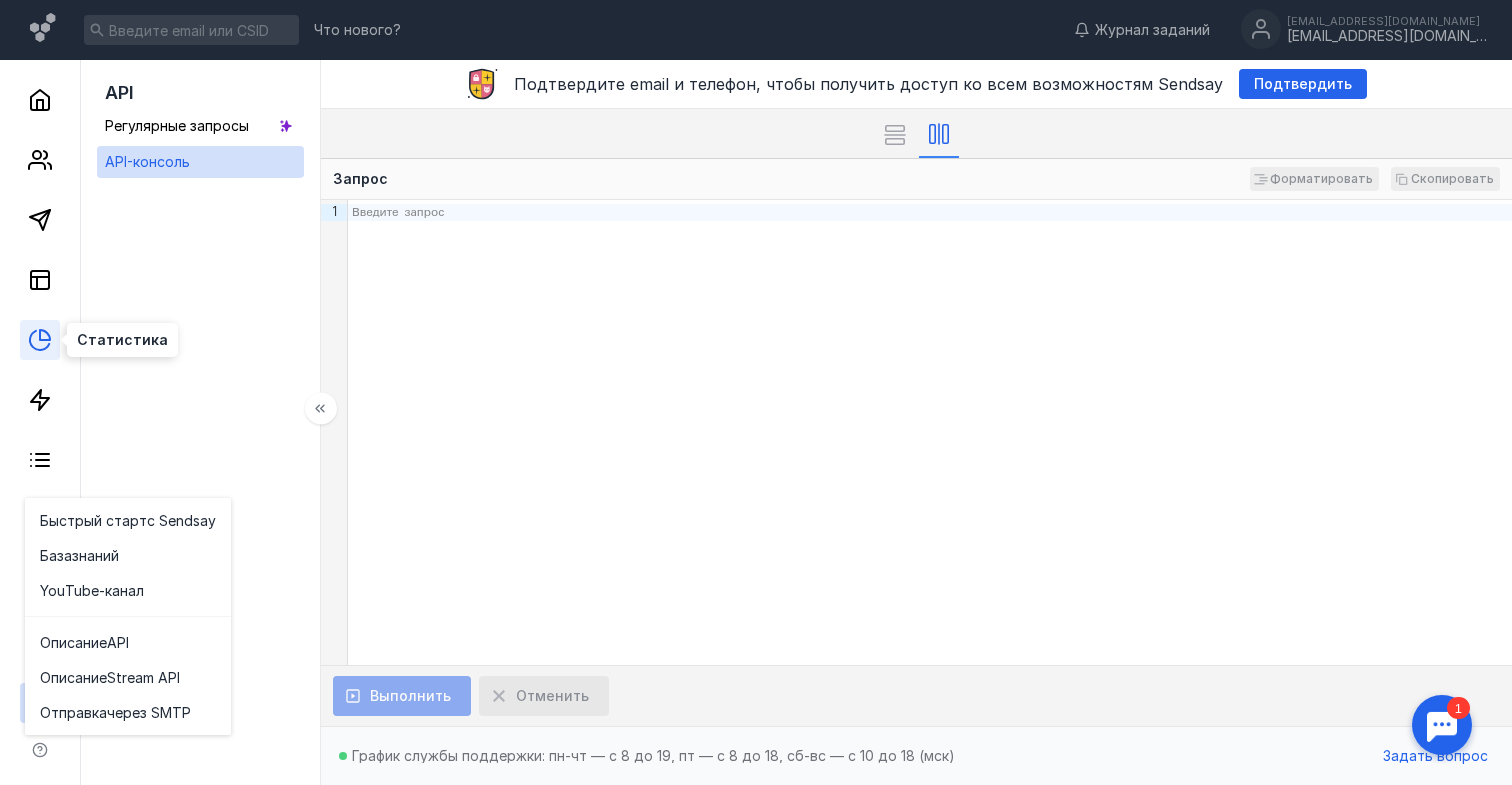 click 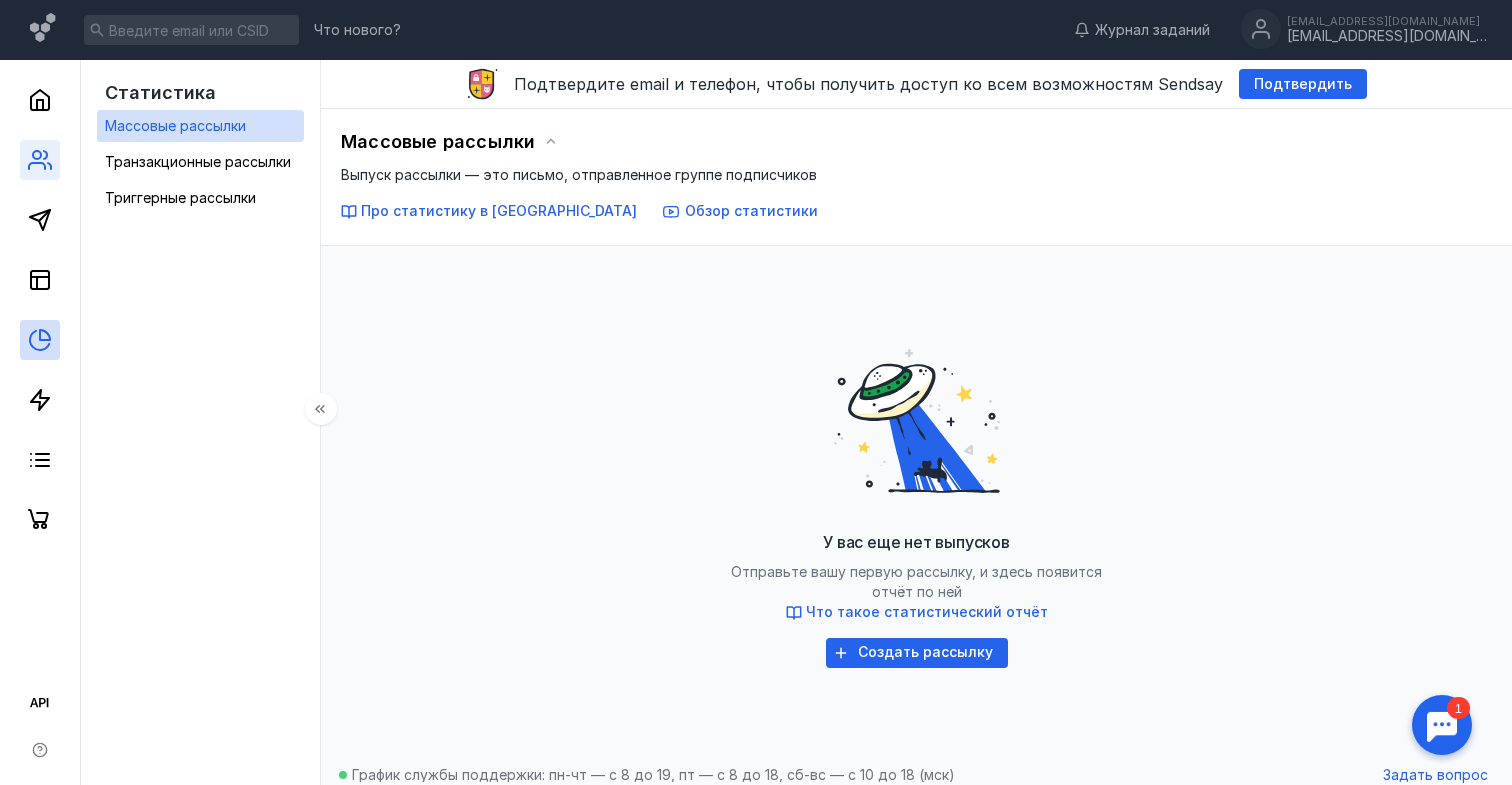 click 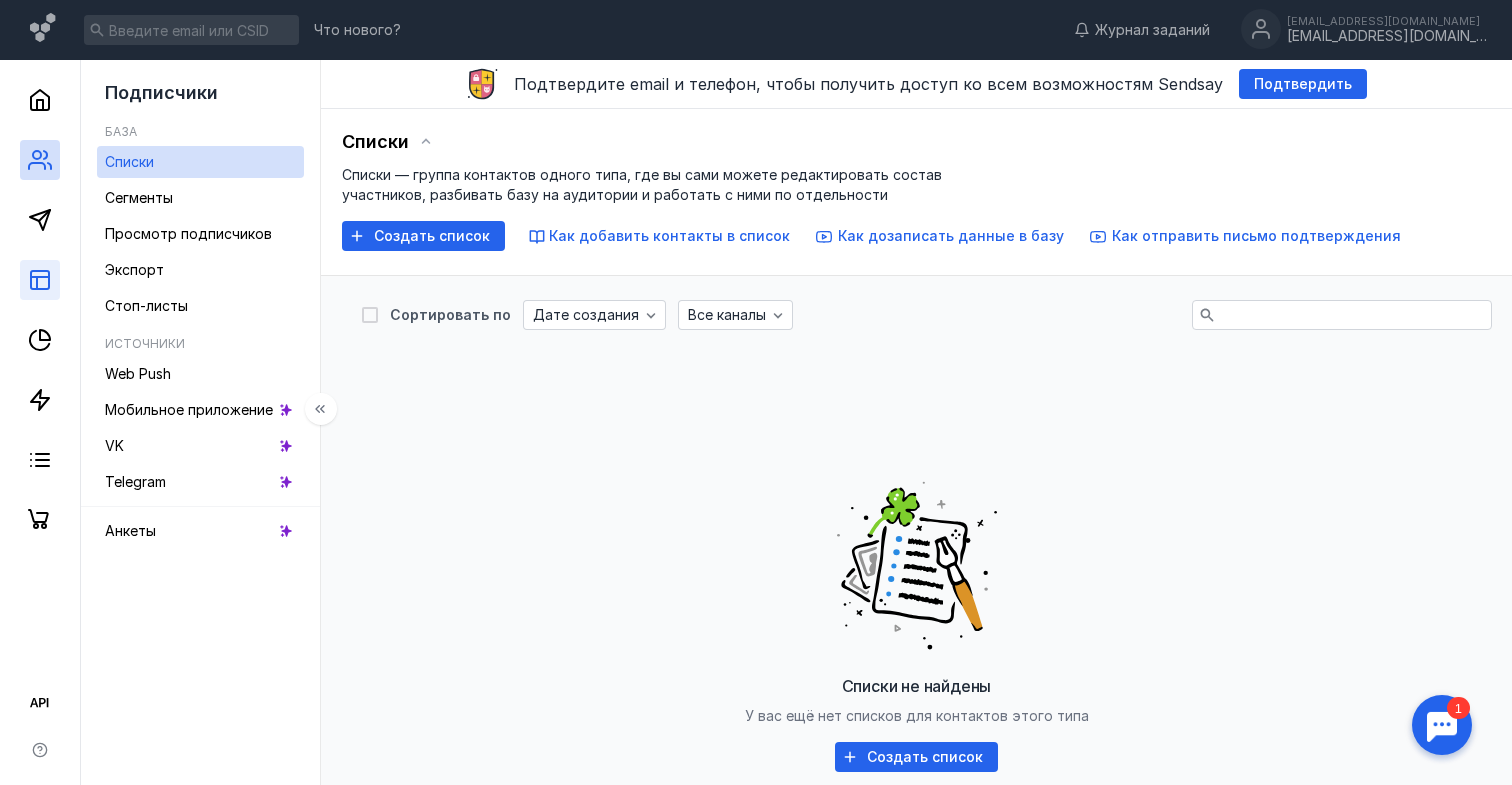click at bounding box center [40, 280] 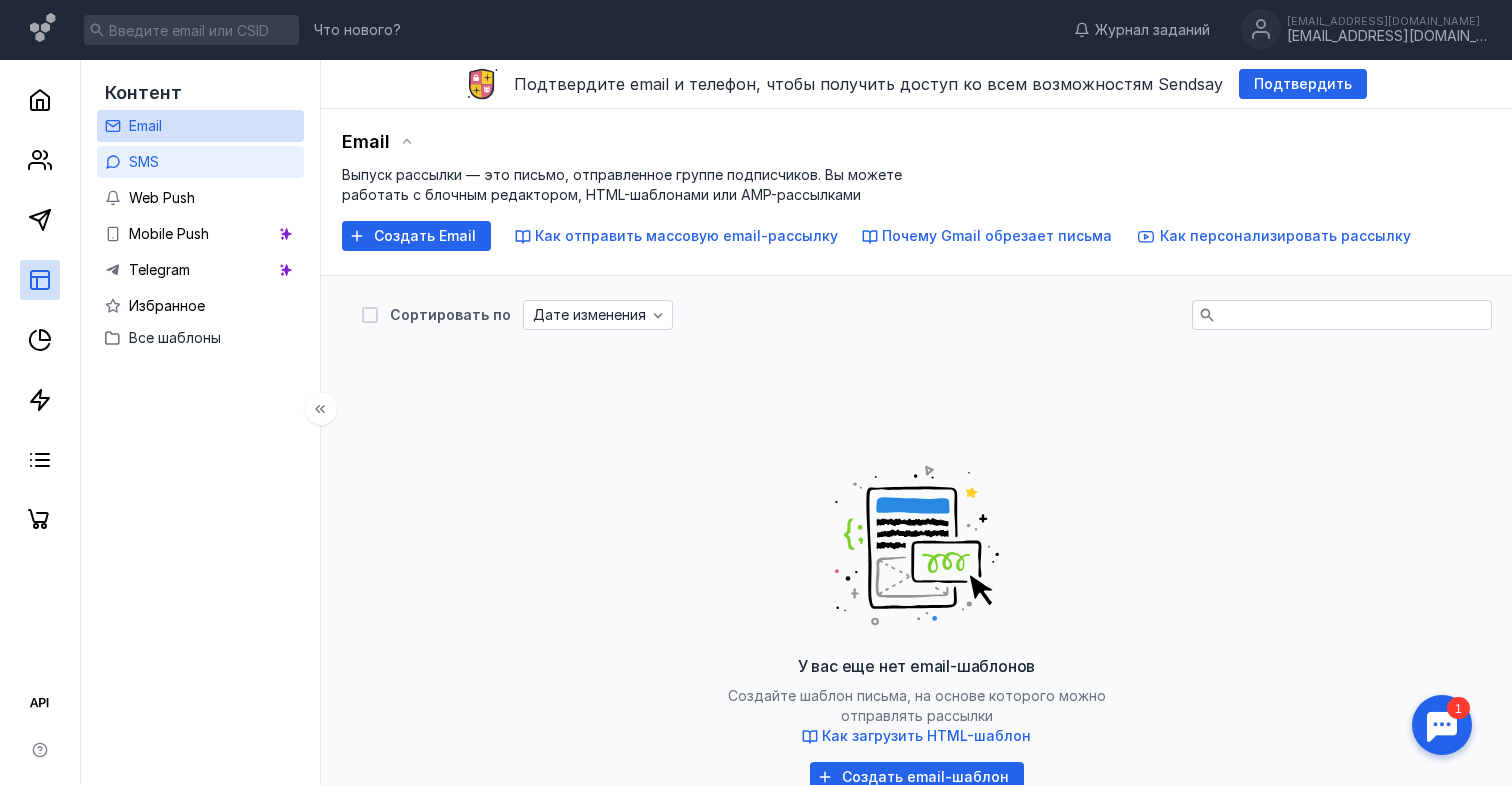 click on "SMS" at bounding box center (144, 161) 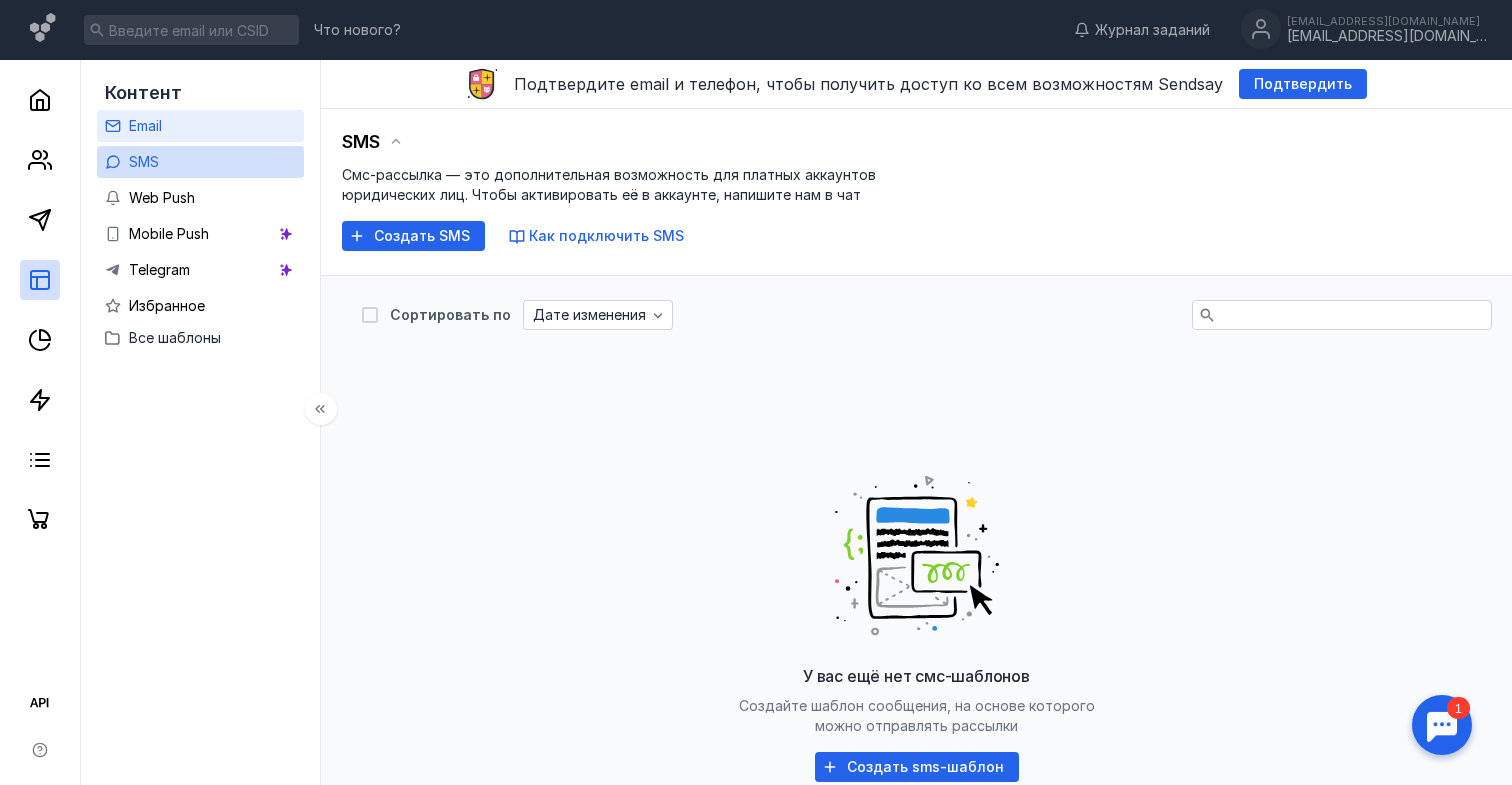 click on "Email" at bounding box center [145, 126] 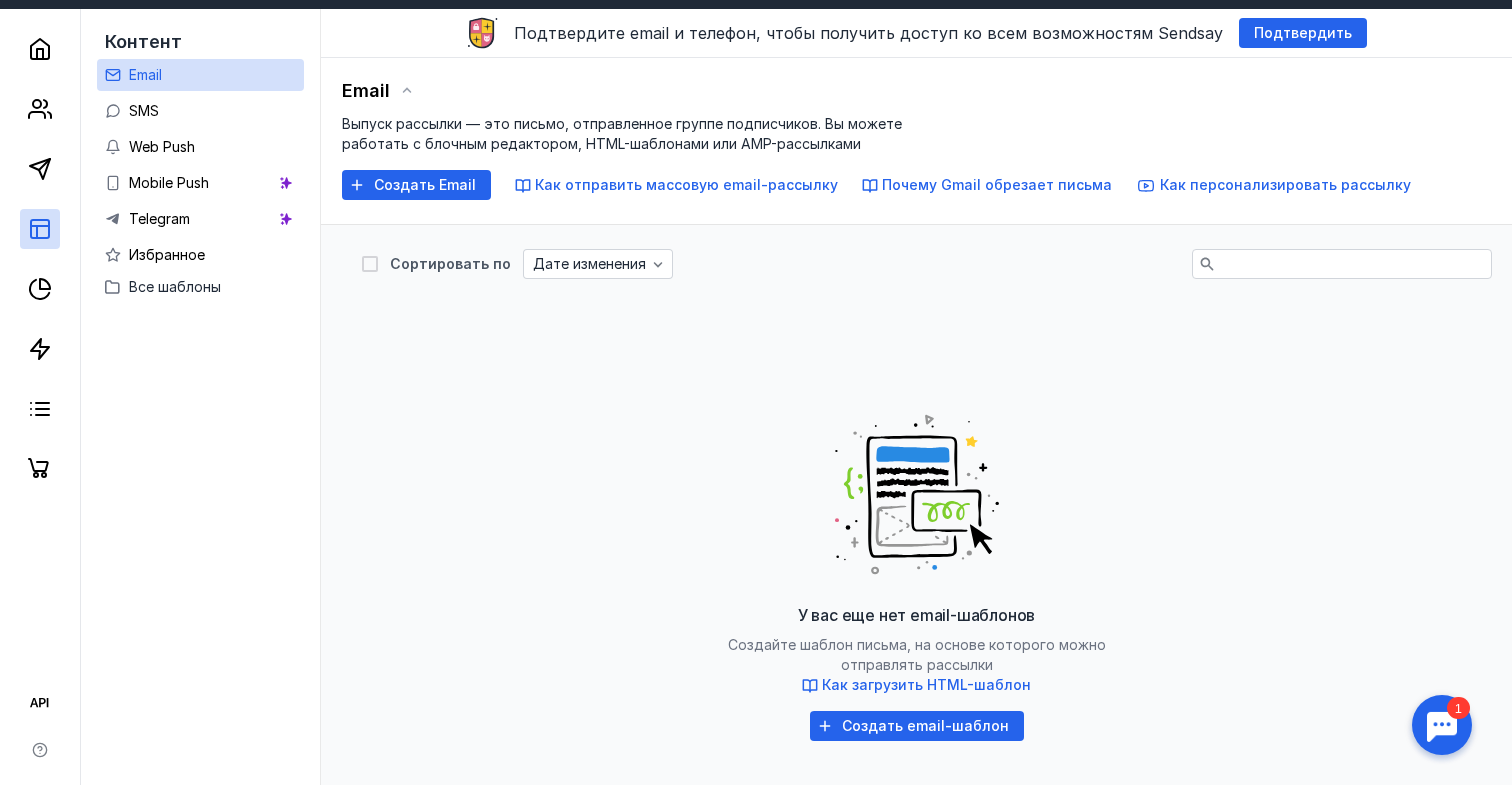 scroll, scrollTop: 0, scrollLeft: 0, axis: both 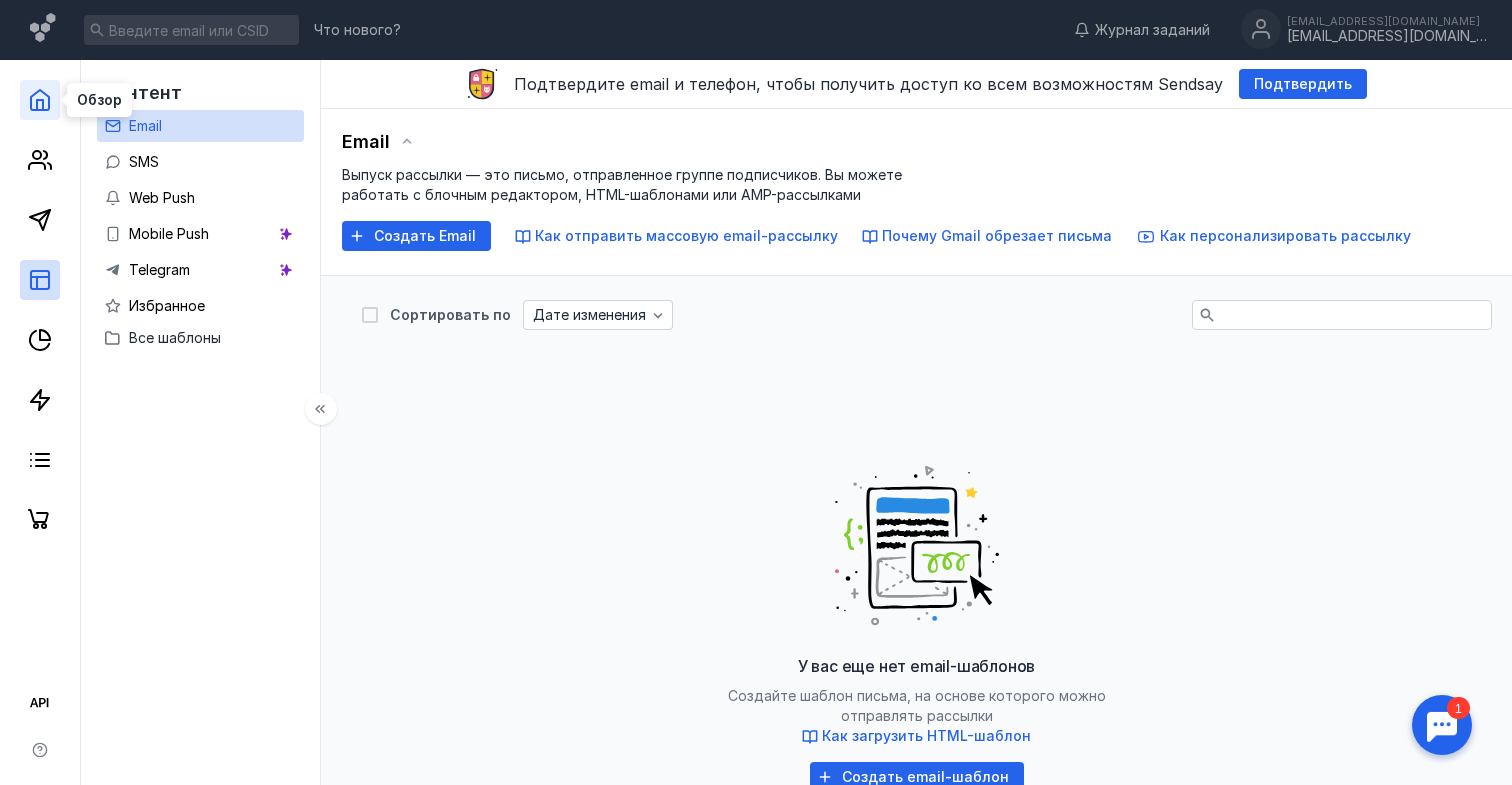 click 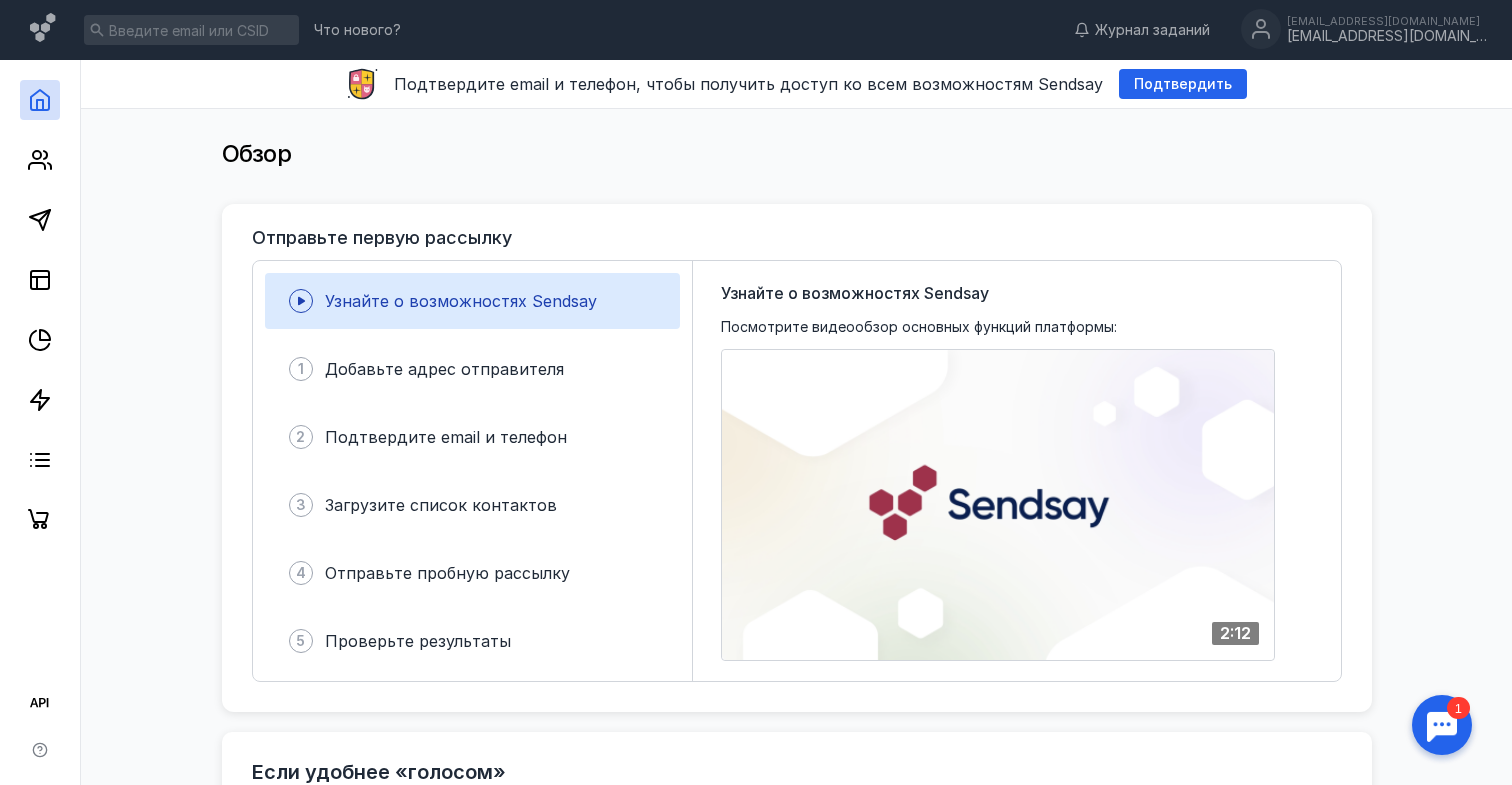click on "Что нового? Журнал заданий [EMAIL_ADDRESS][DOMAIN_NAME] [EMAIL_ADDRESS][DOMAIN_NAME]" at bounding box center [756, 30] 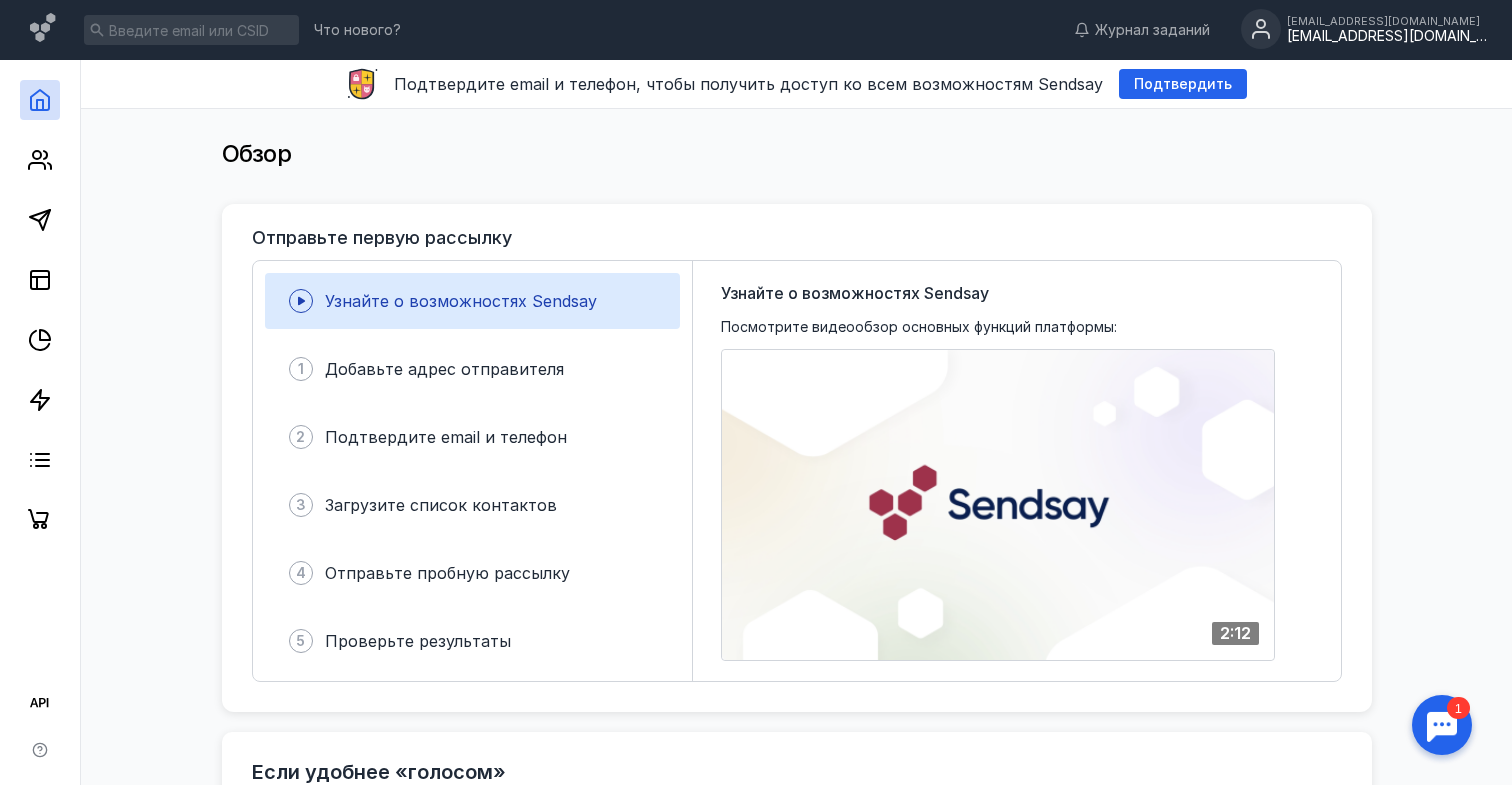 click on "[EMAIL_ADDRESS][DOMAIN_NAME]" at bounding box center [1387, 21] 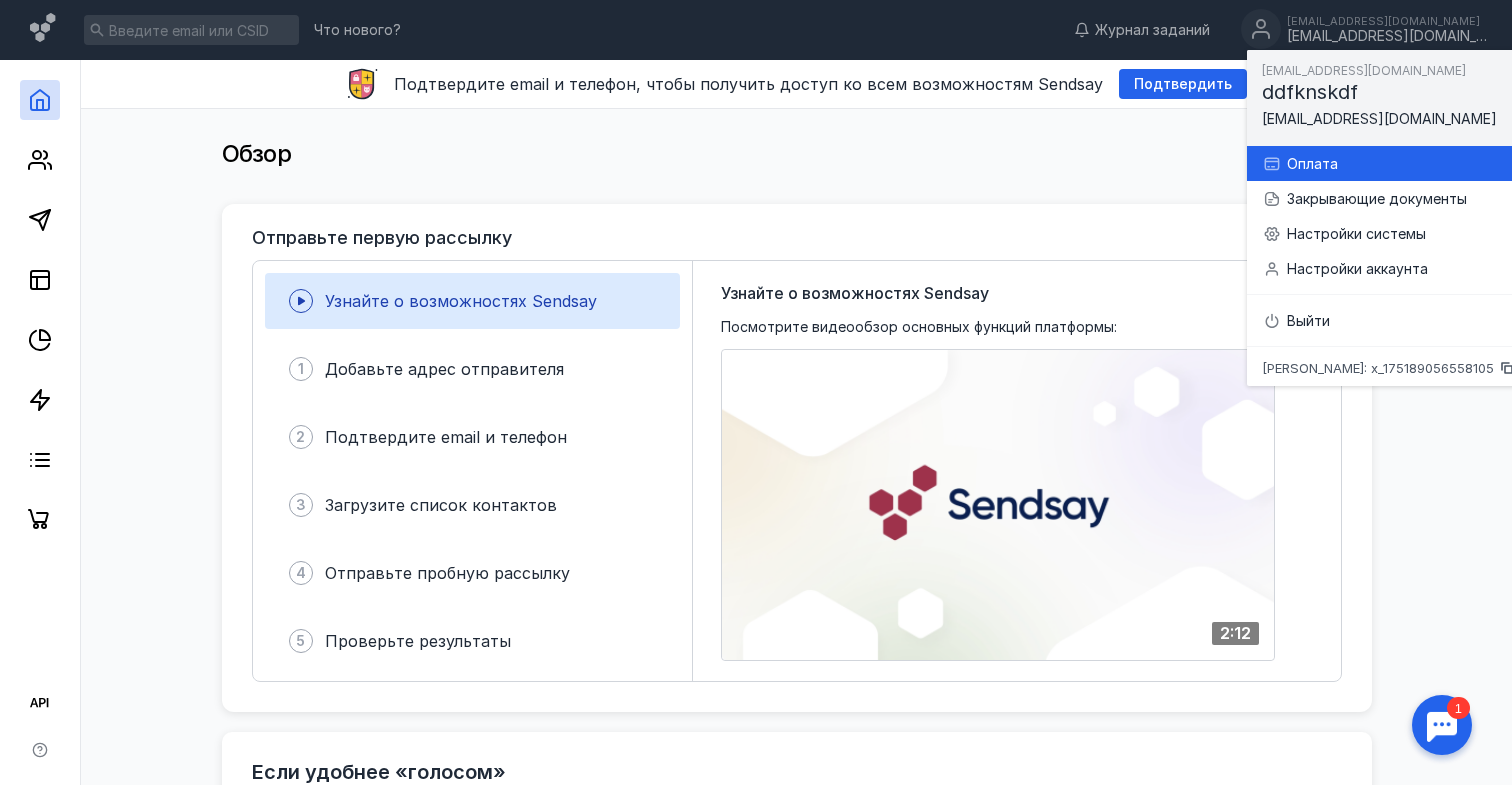 click on "Оплата" at bounding box center (1401, 164) 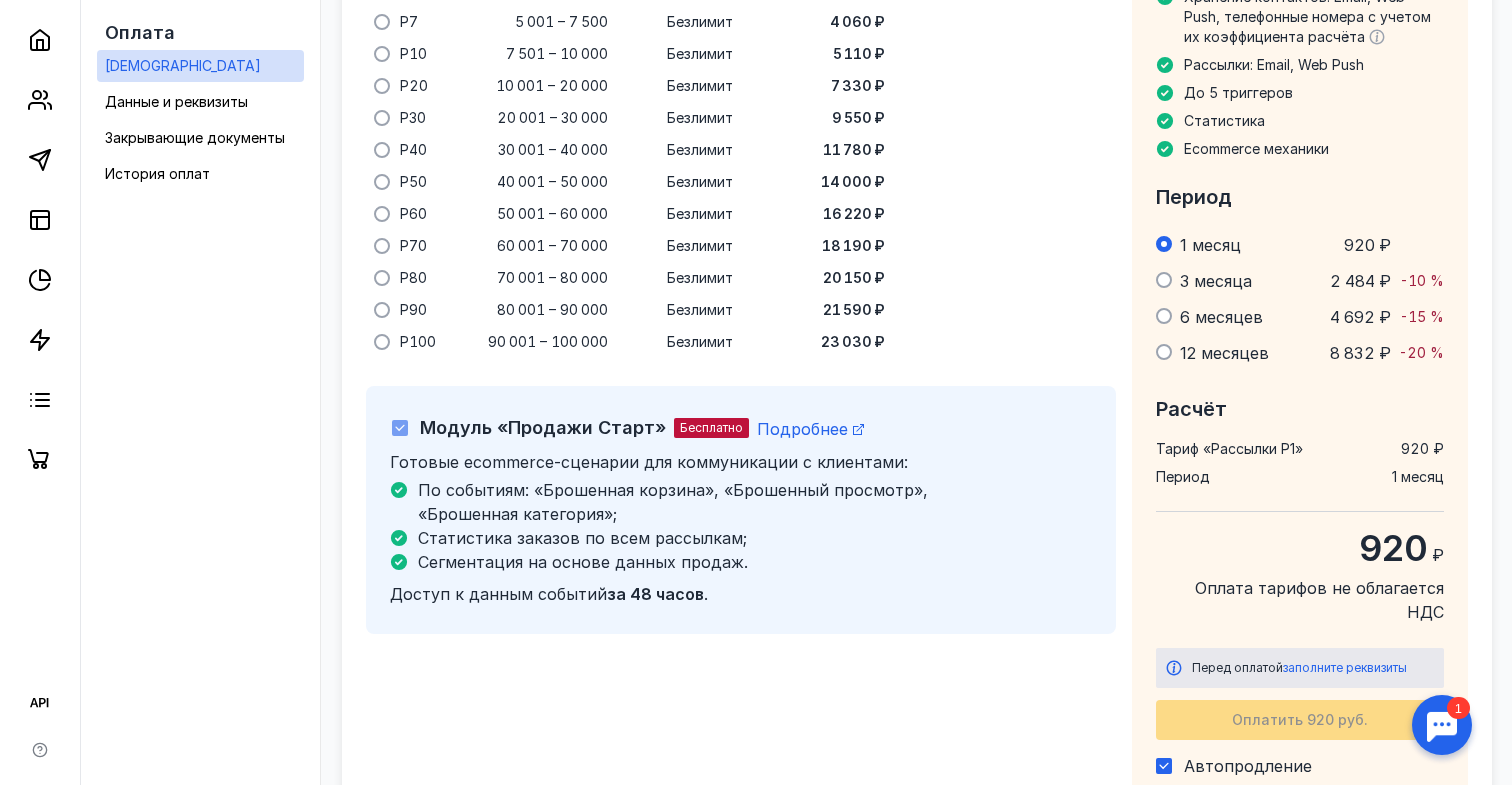 scroll, scrollTop: 0, scrollLeft: 0, axis: both 